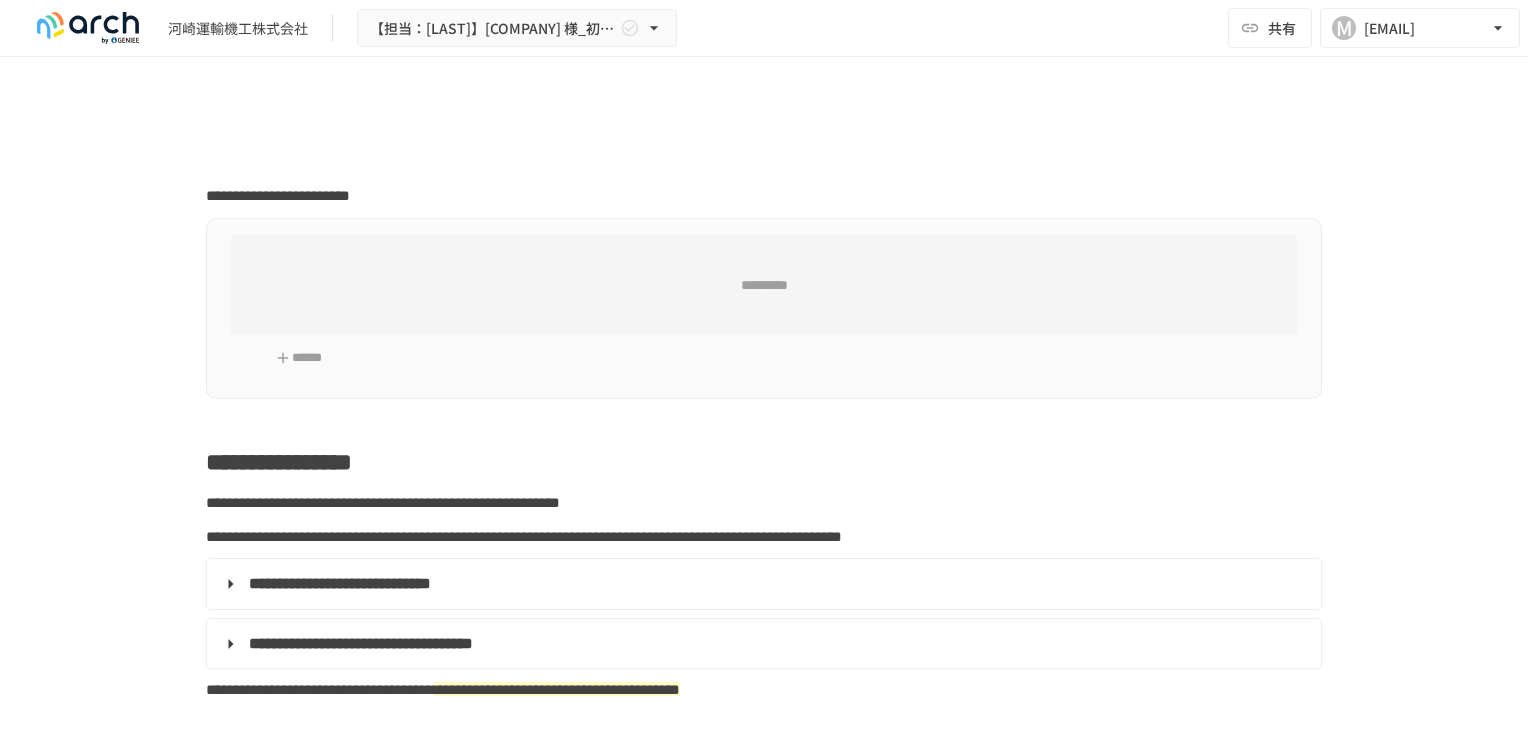 scroll, scrollTop: 0, scrollLeft: 0, axis: both 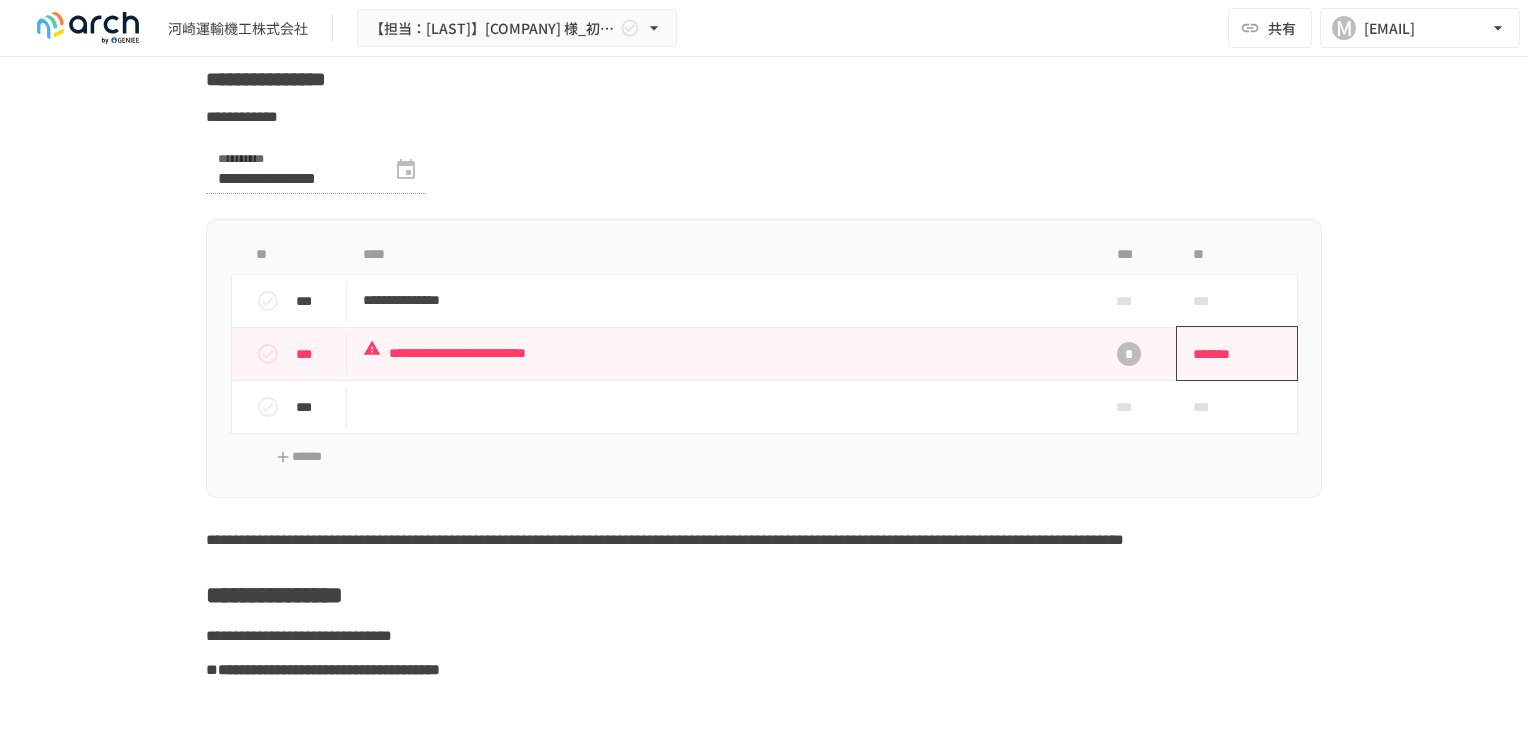 click on "*******" at bounding box center [1226, 354] 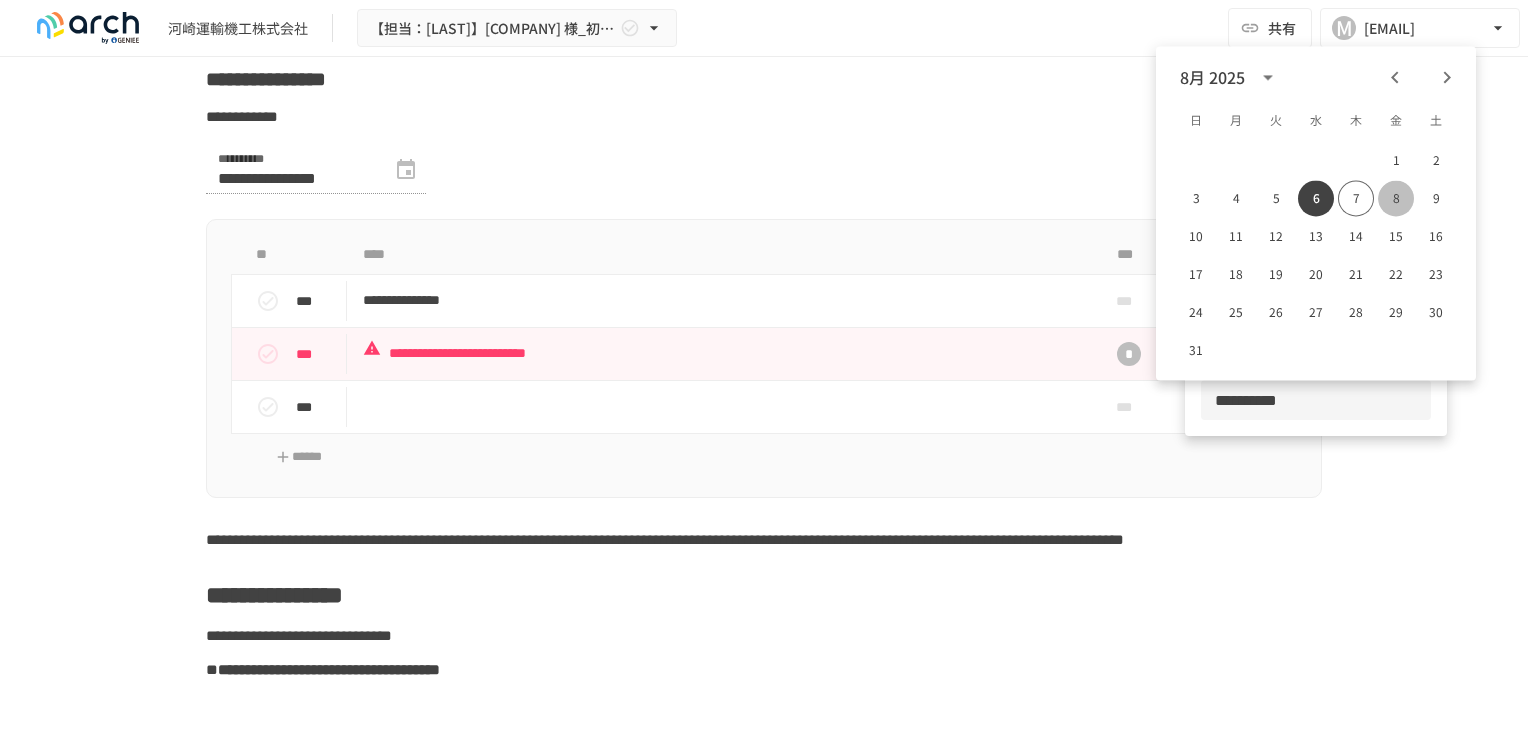 click on "8" at bounding box center (1396, 198) 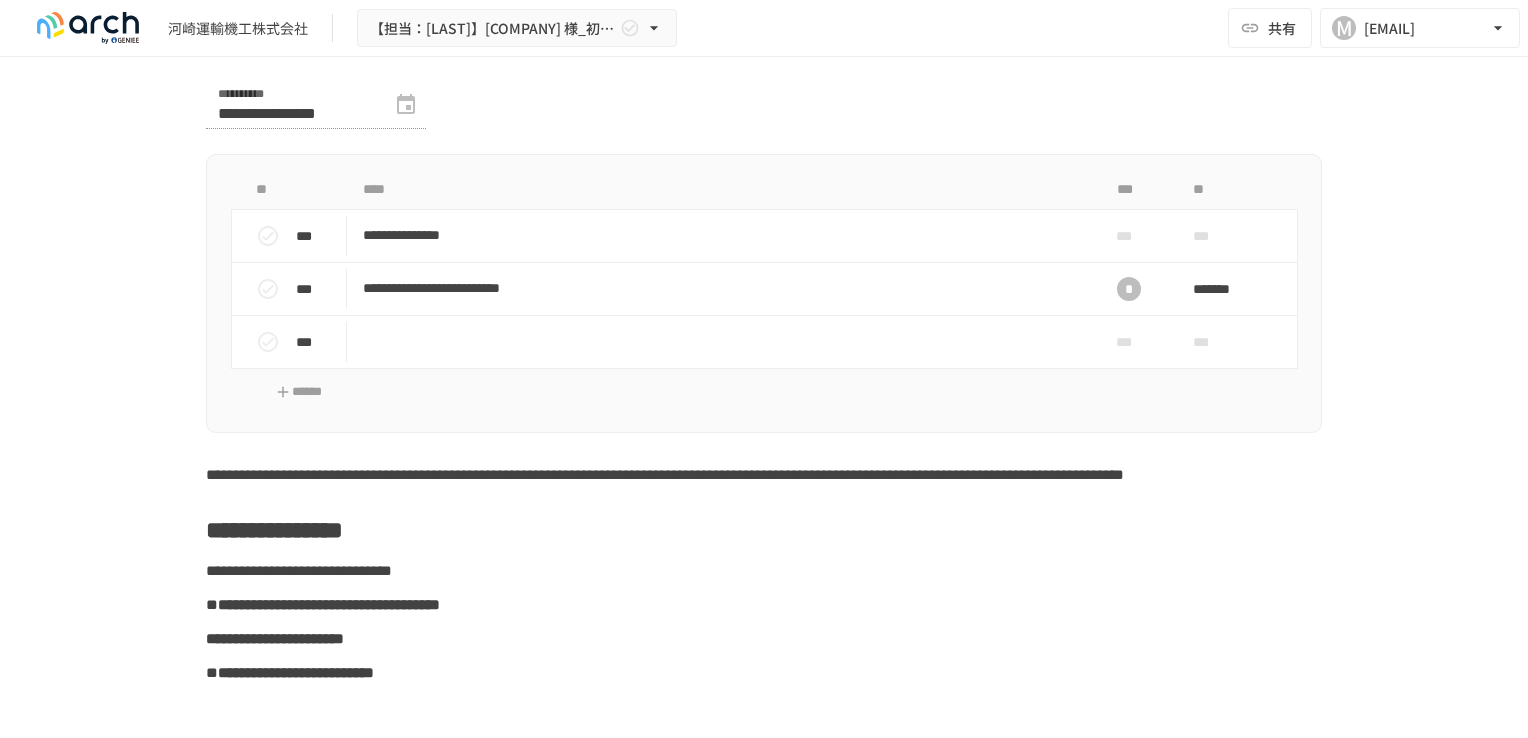 scroll, scrollTop: 1600, scrollLeft: 0, axis: vertical 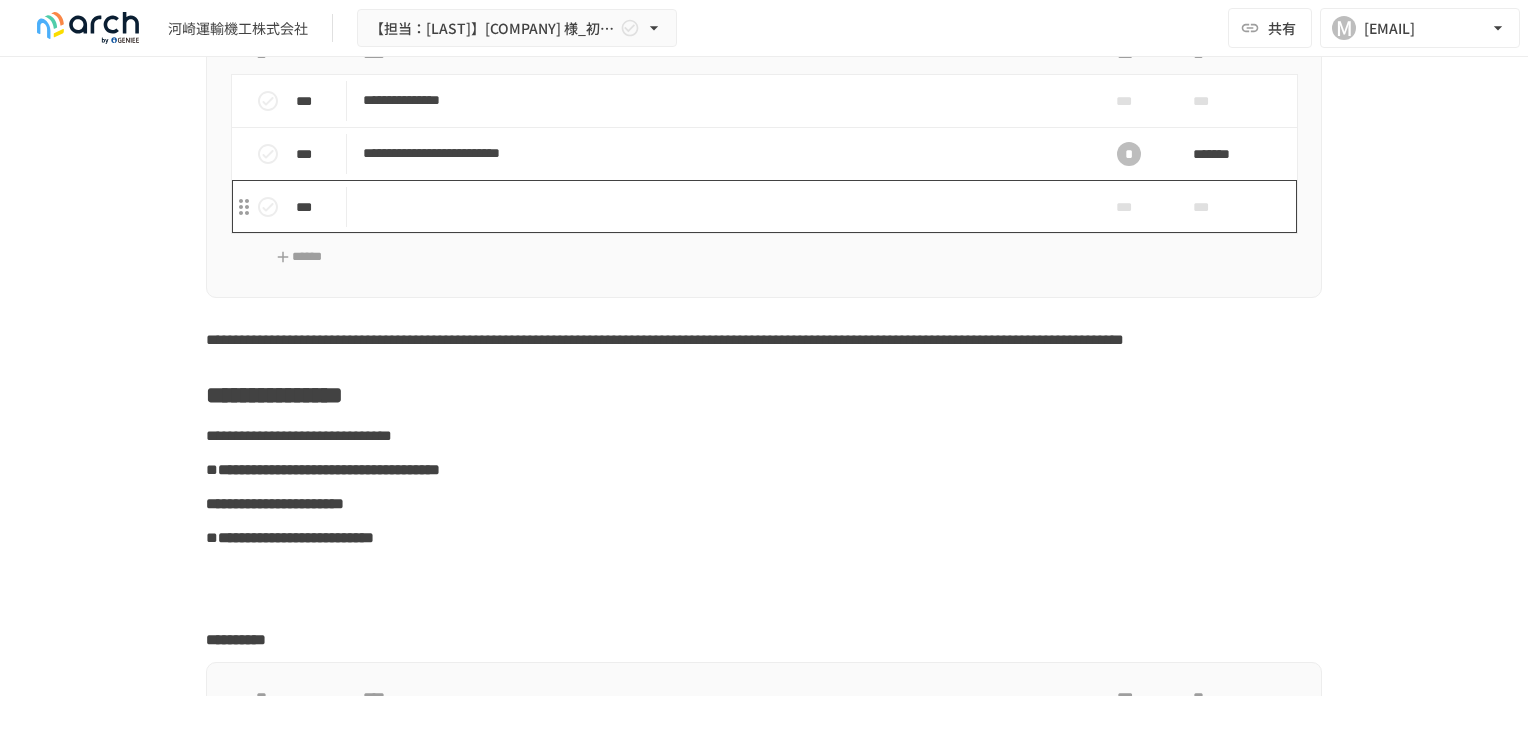 click at bounding box center (722, 206) 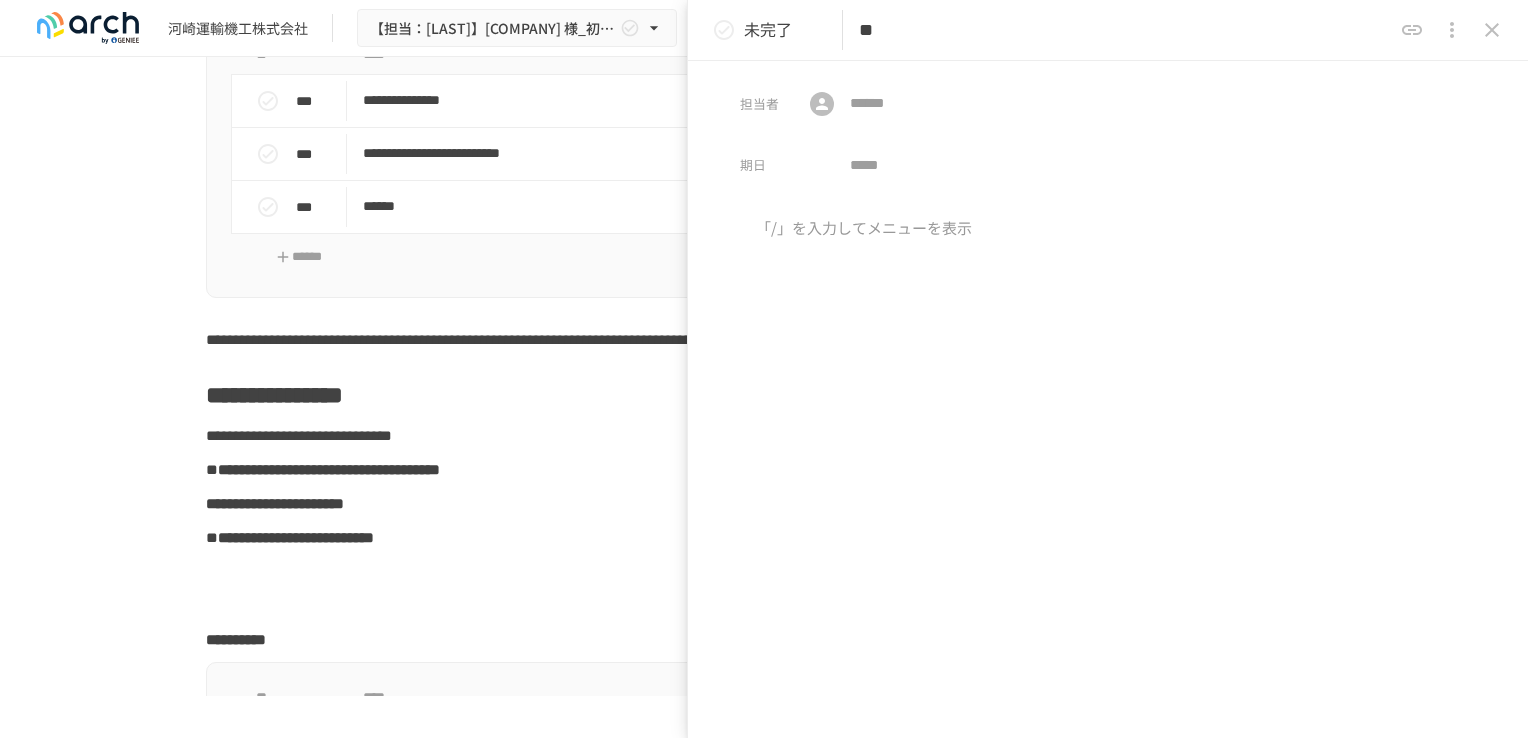 type on "*" 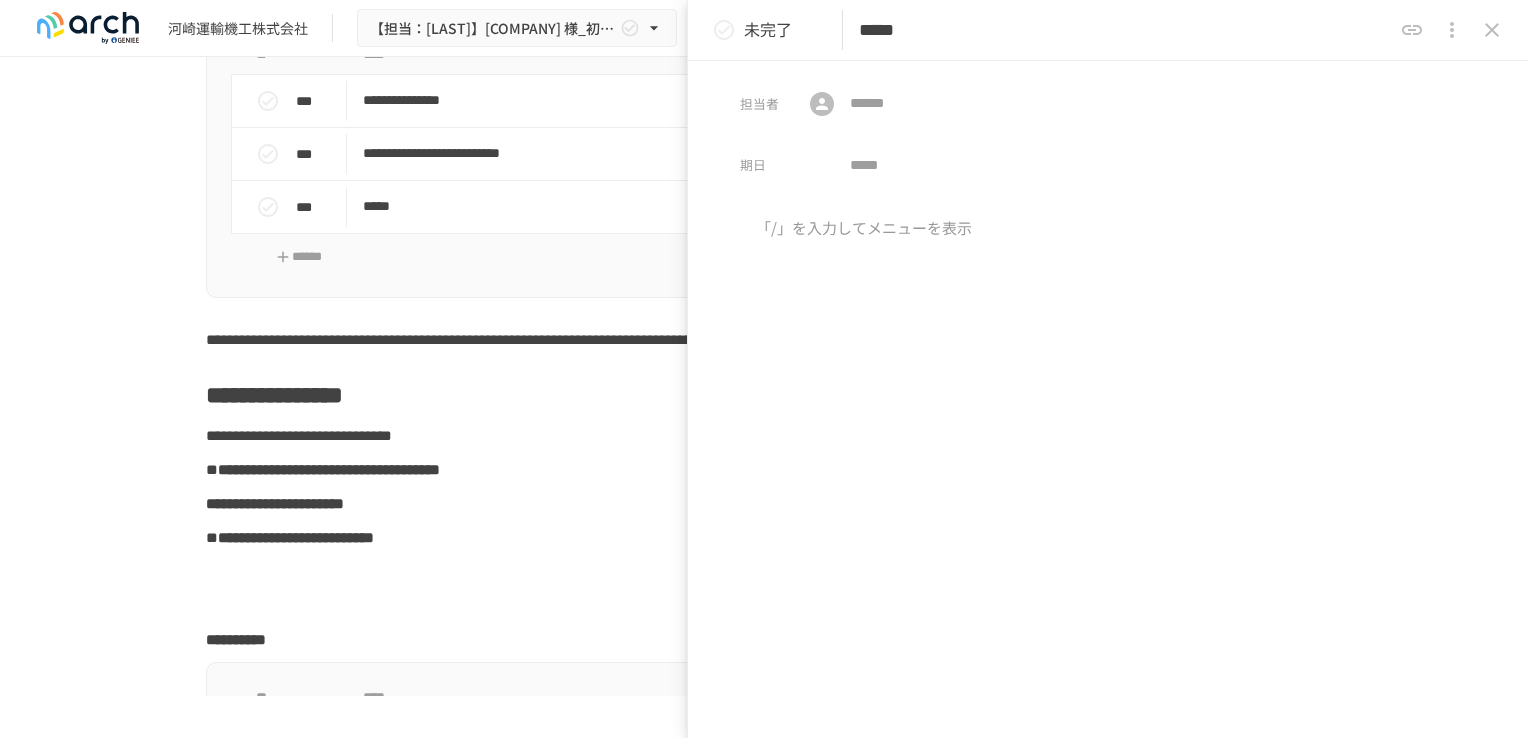 type on "*****" 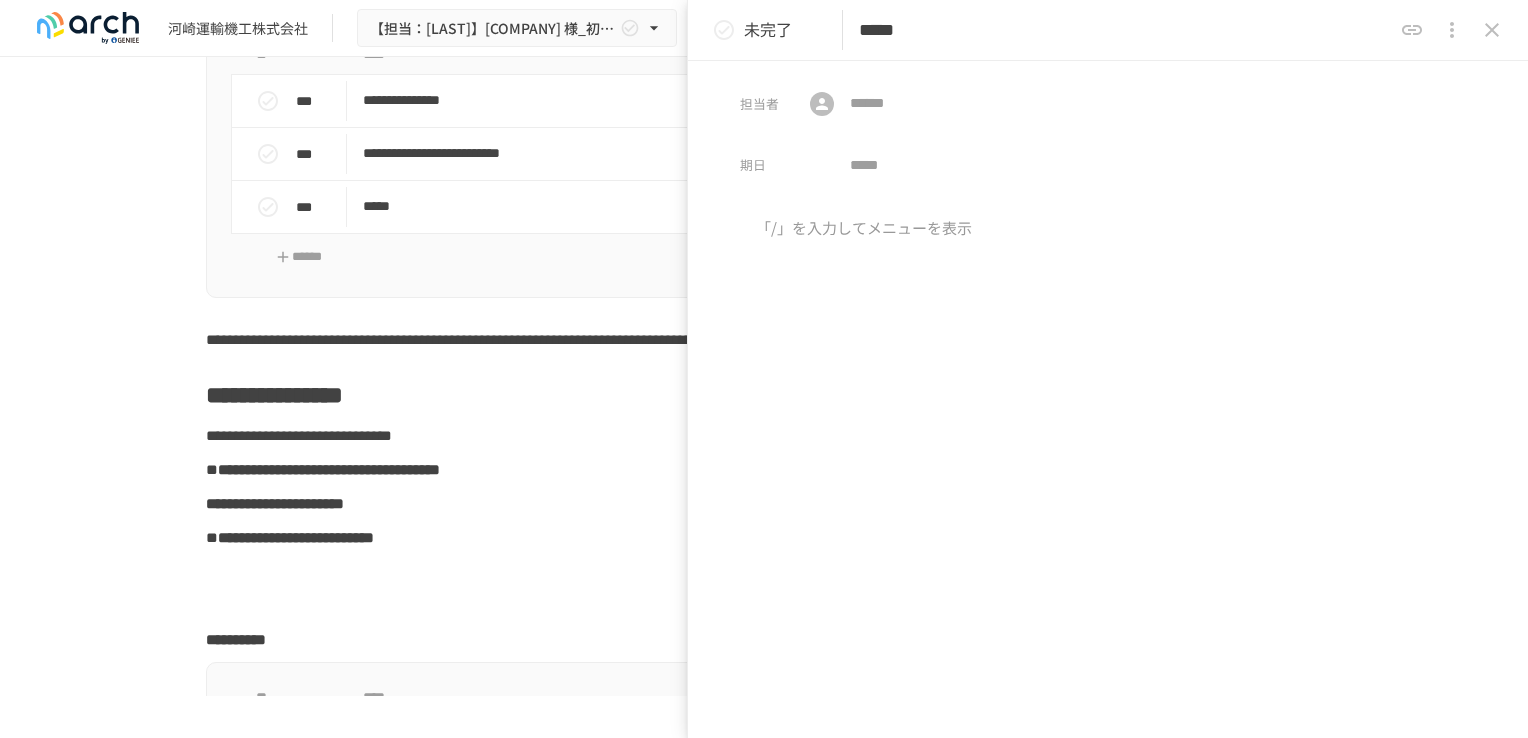 click on "*****" at bounding box center [1125, 30] 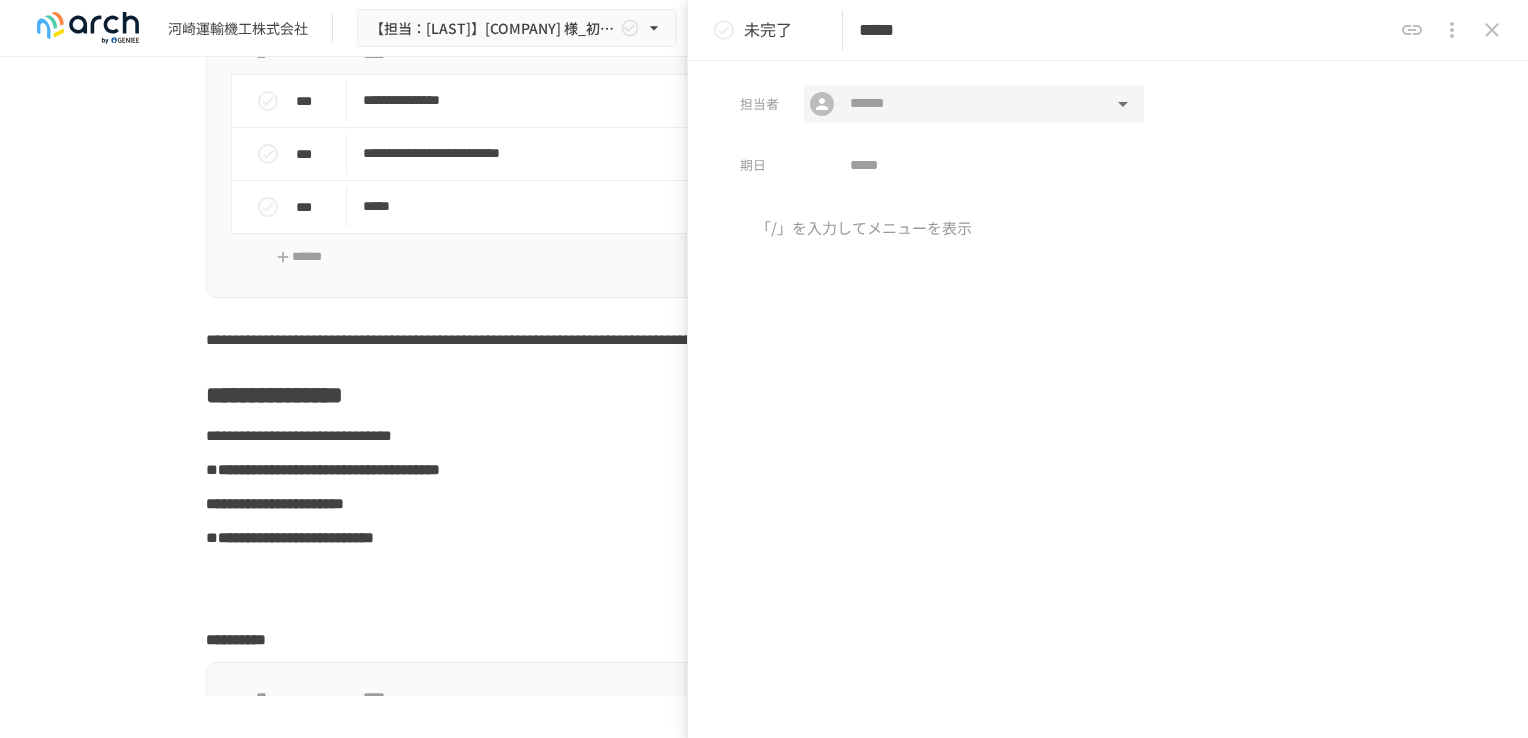 click at bounding box center (973, 104) 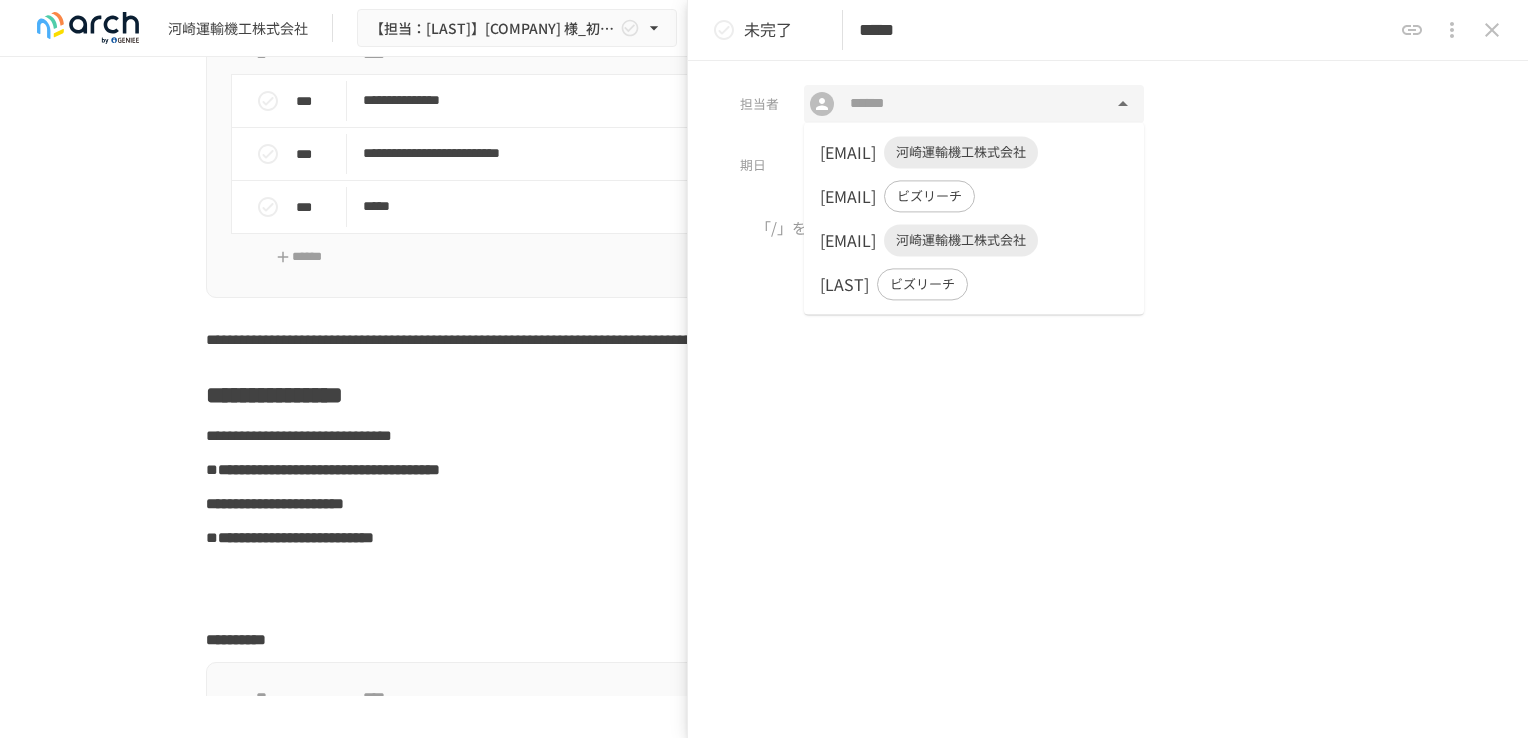 click on "[EMAIL] [COMPANY]" at bounding box center (974, 152) 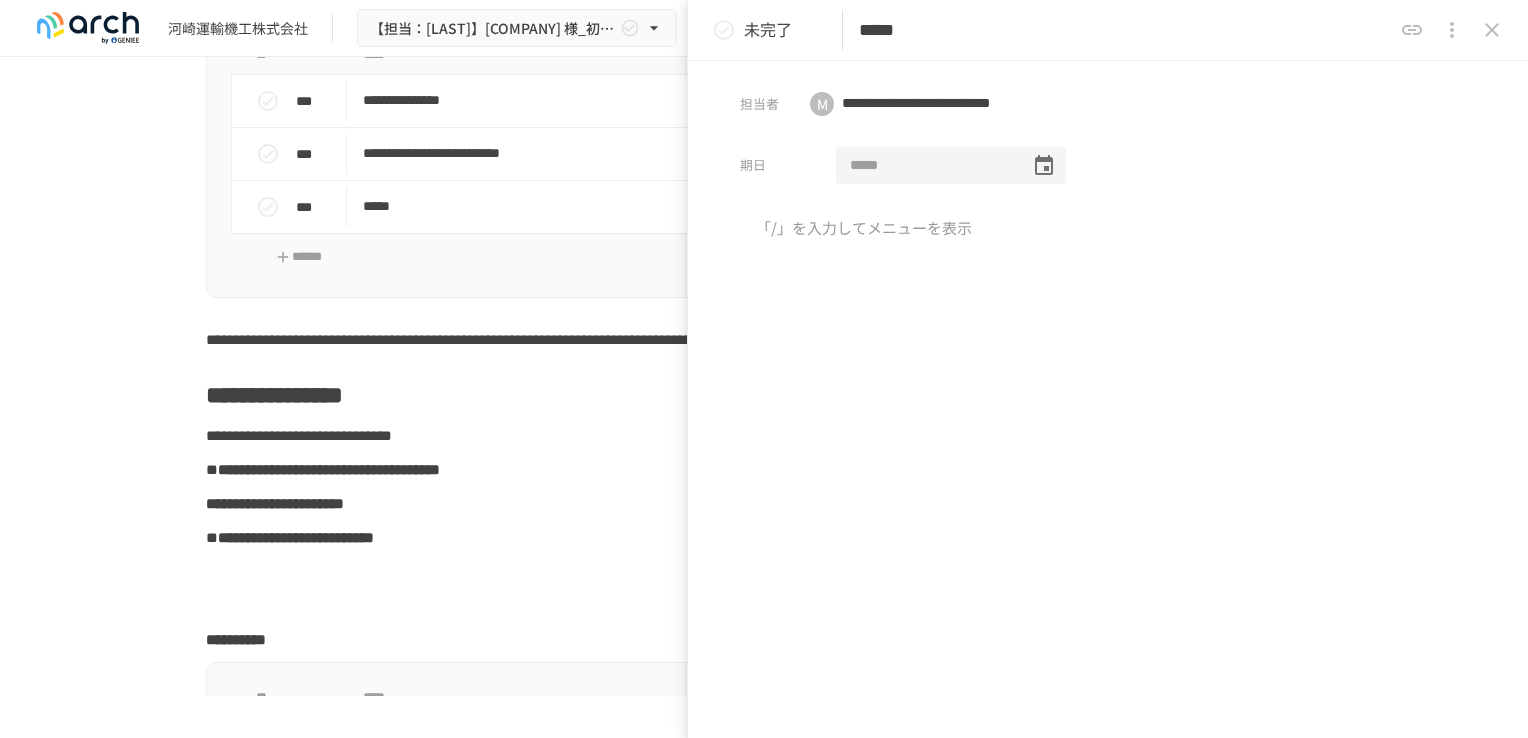click at bounding box center [926, 166] 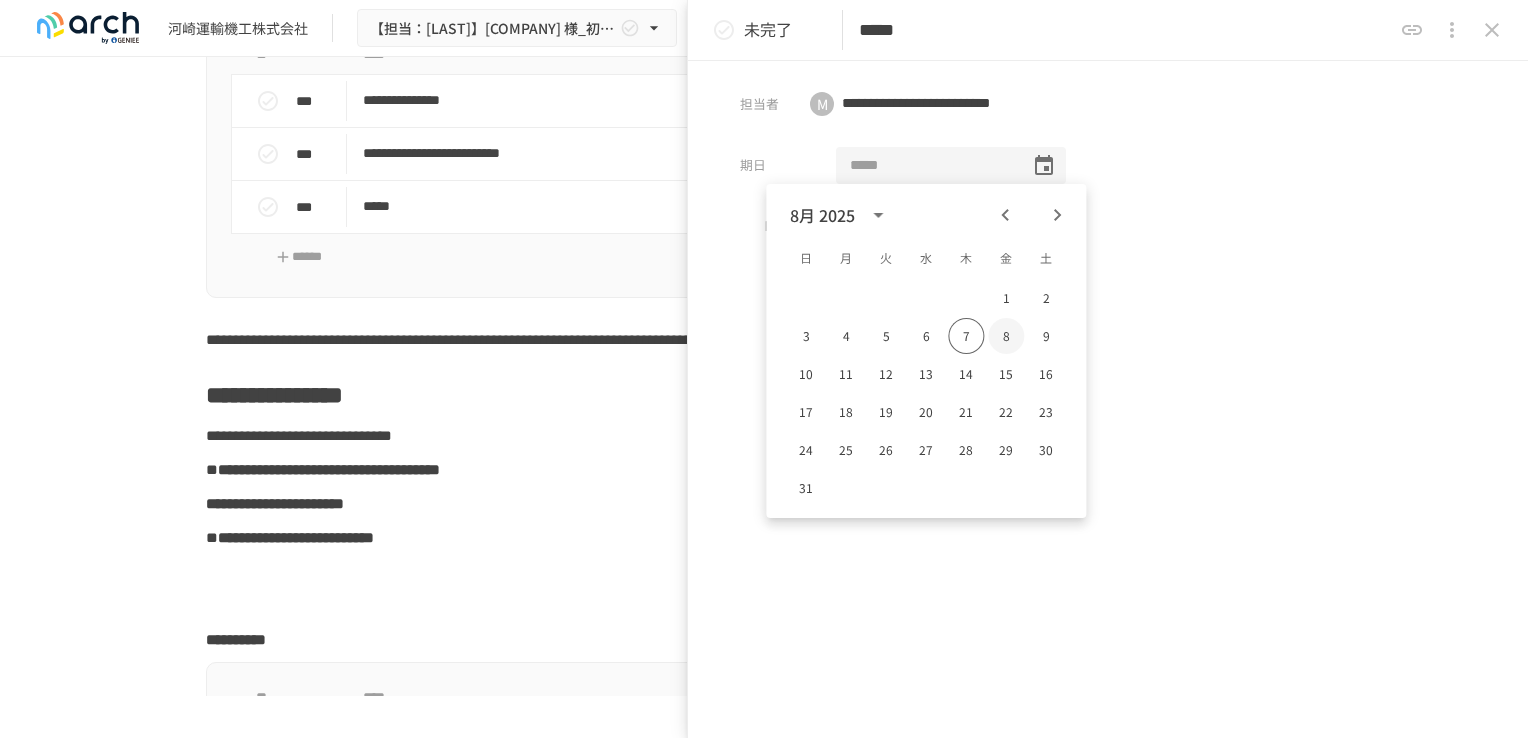 click on "8" at bounding box center (1006, 336) 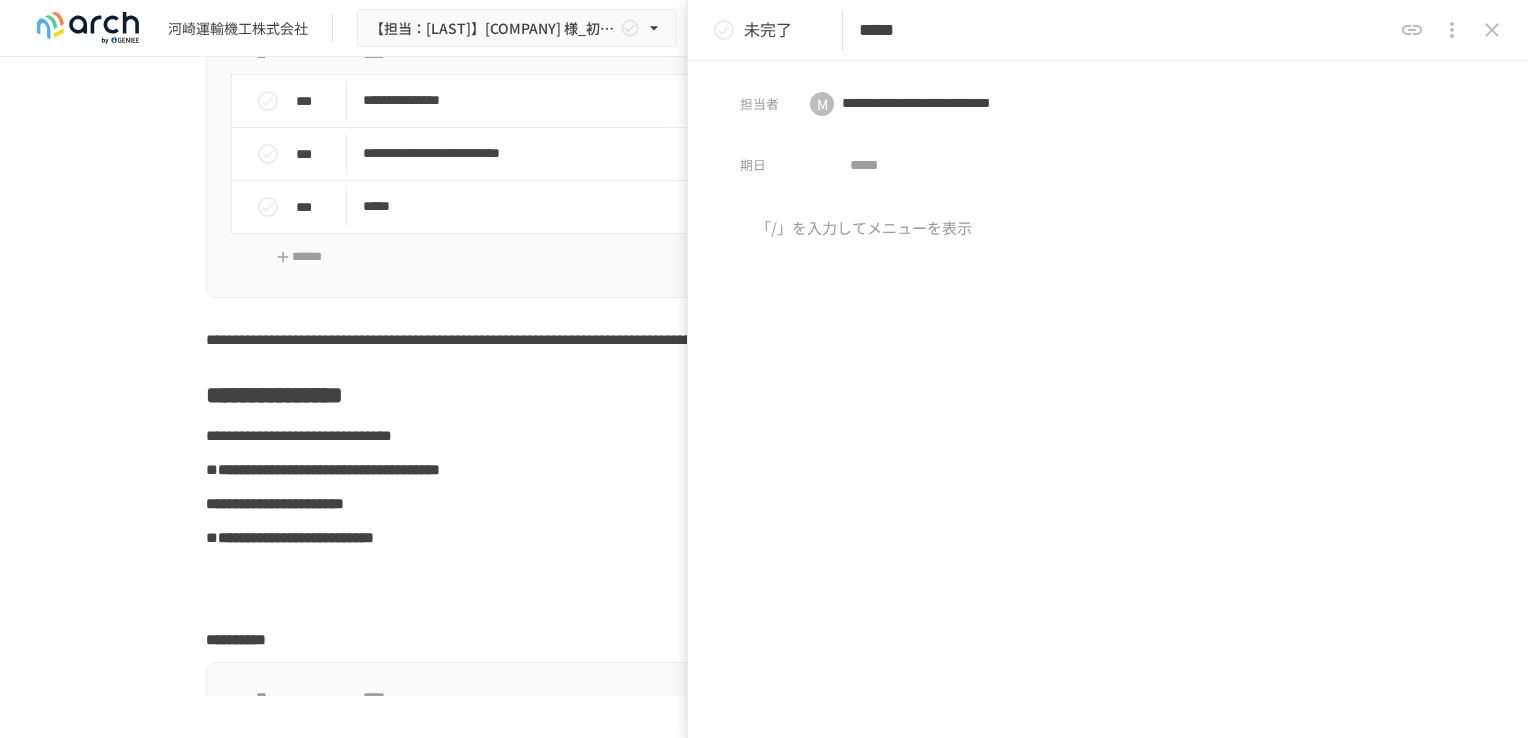 type on "**********" 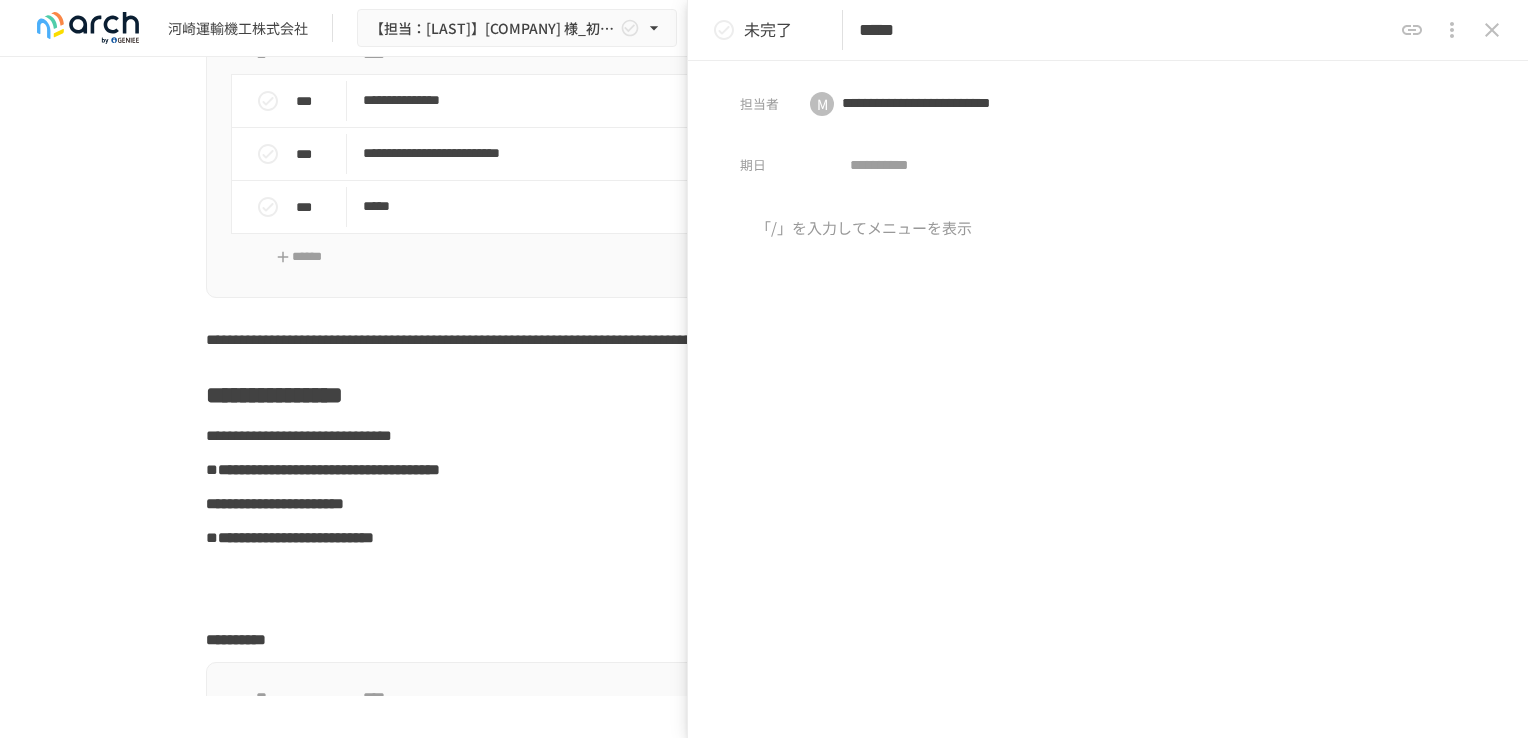 click at bounding box center [1108, 383] 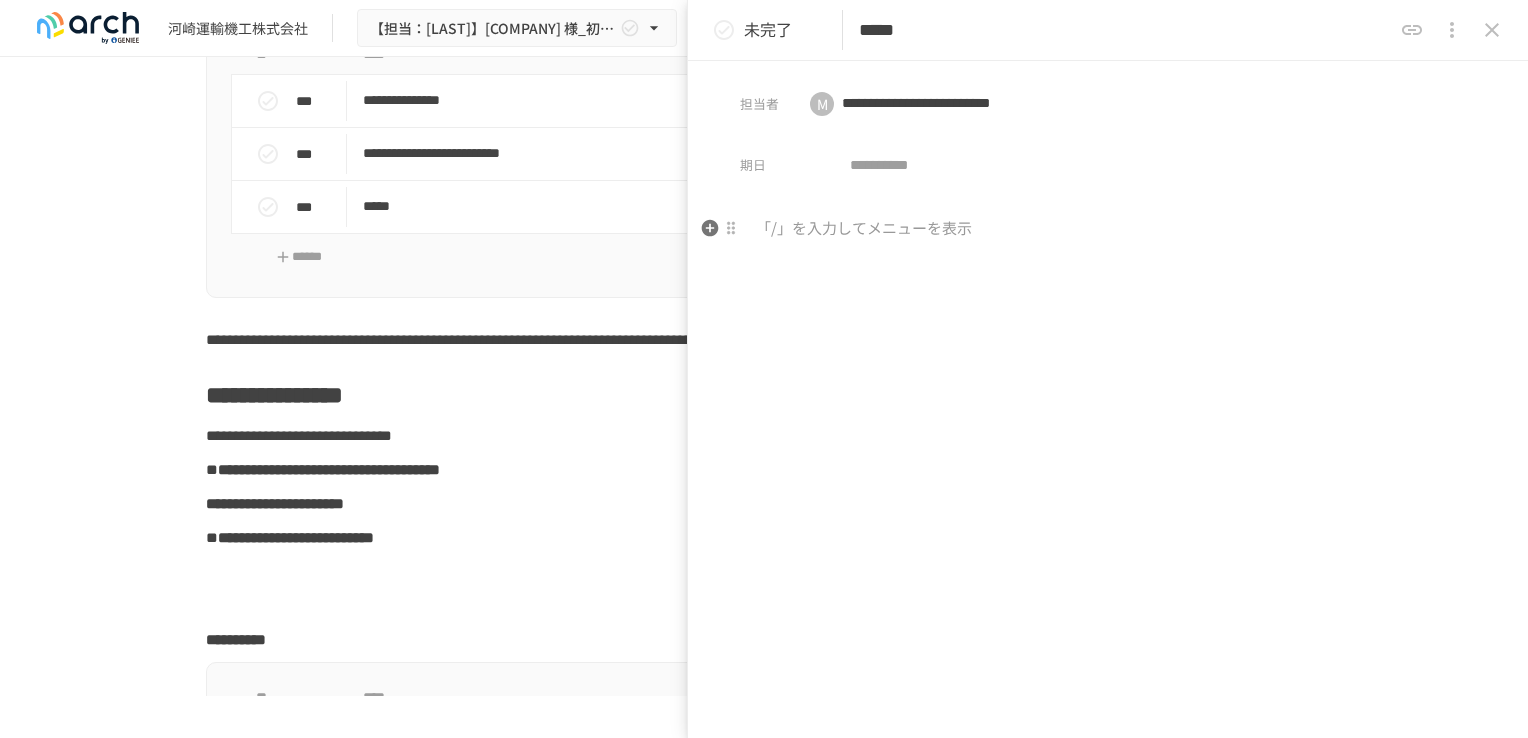 click at bounding box center [1108, 229] 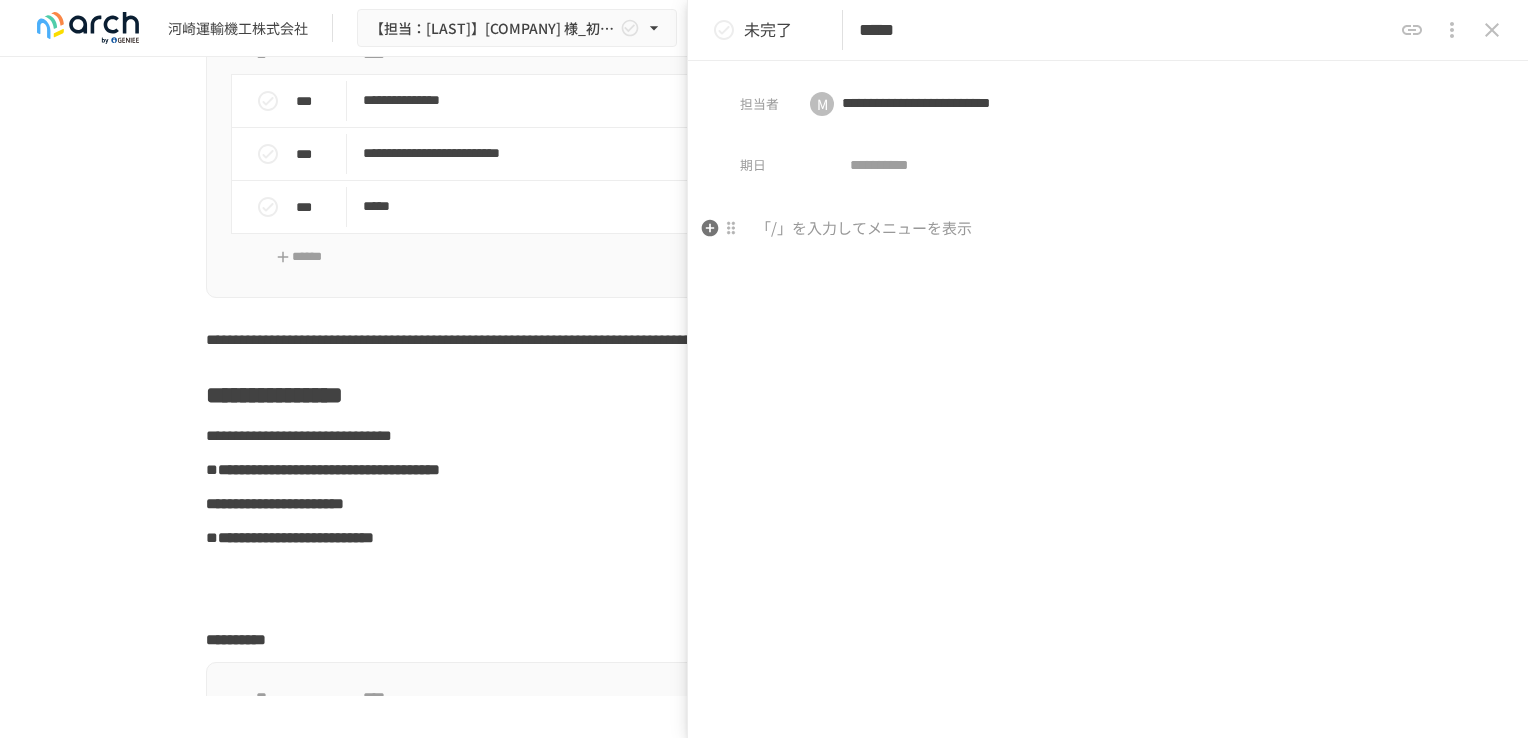 type 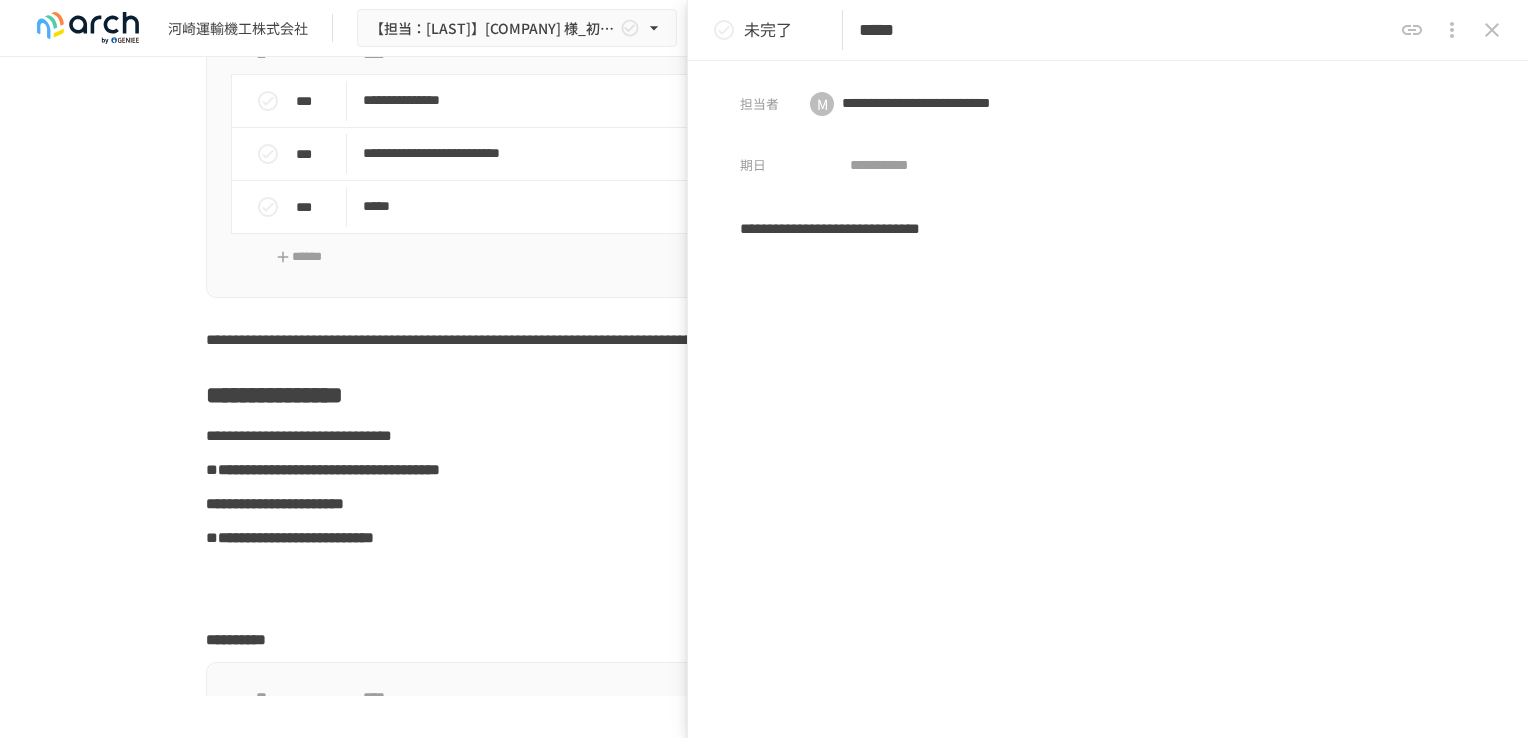 click on "**********" at bounding box center [1108, 383] 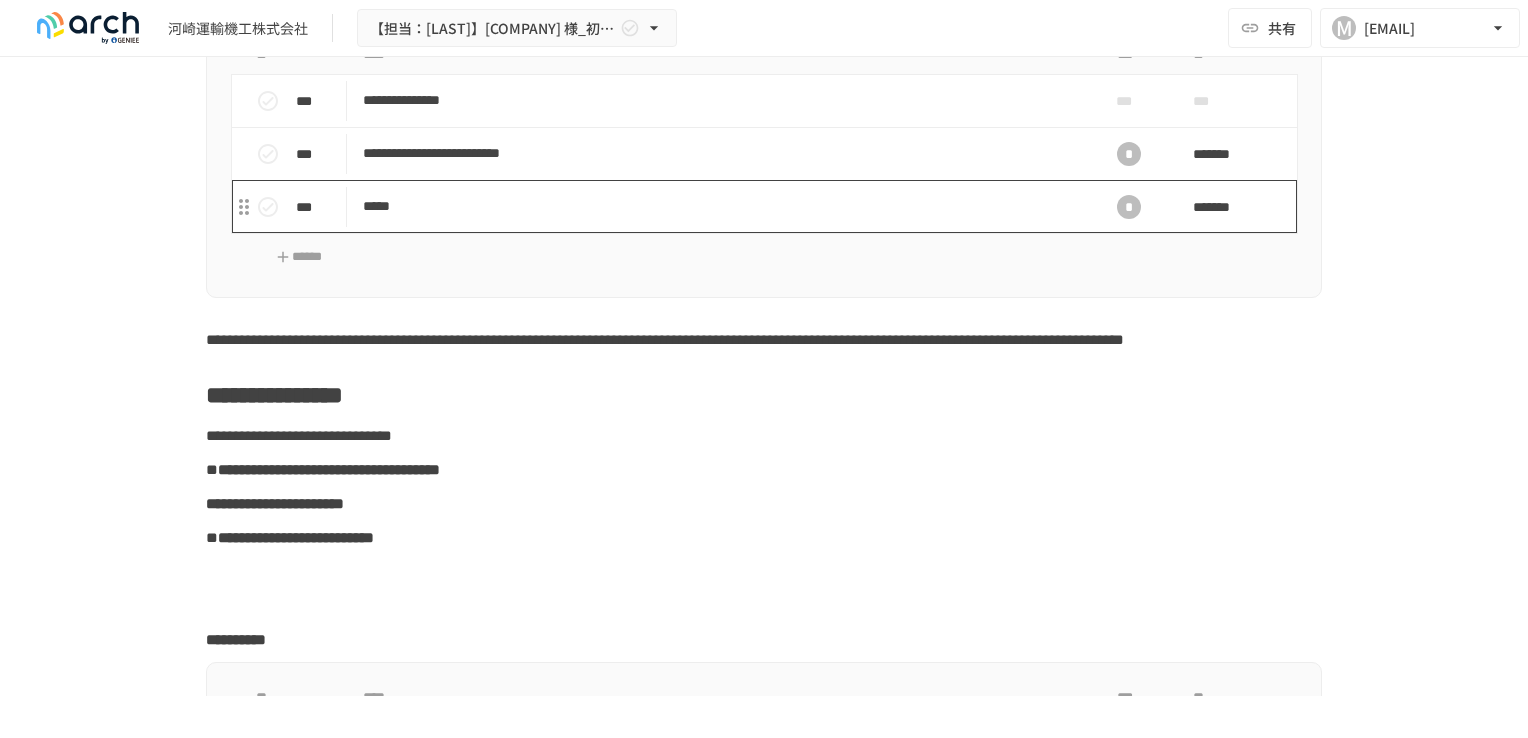 click on "*****" at bounding box center [722, 206] 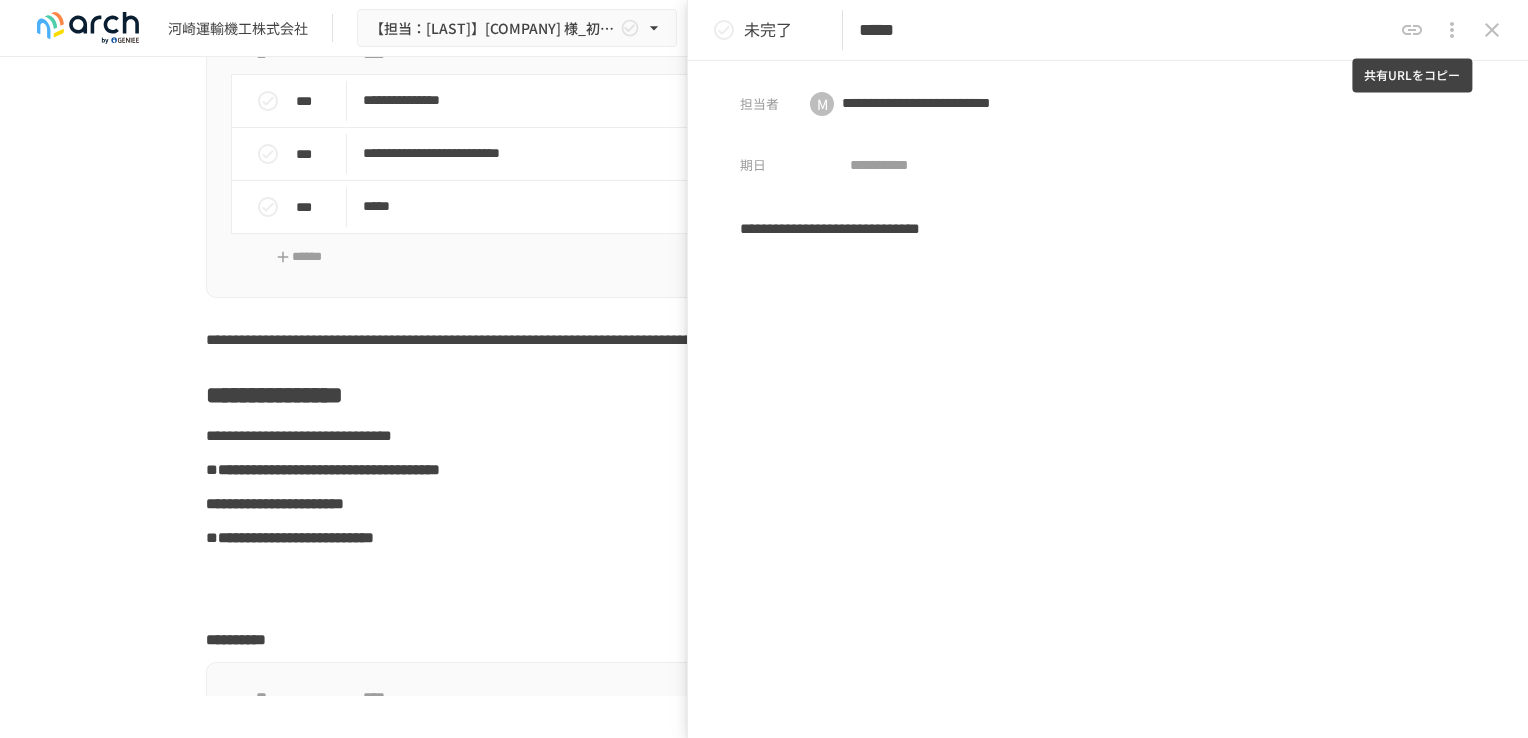 click 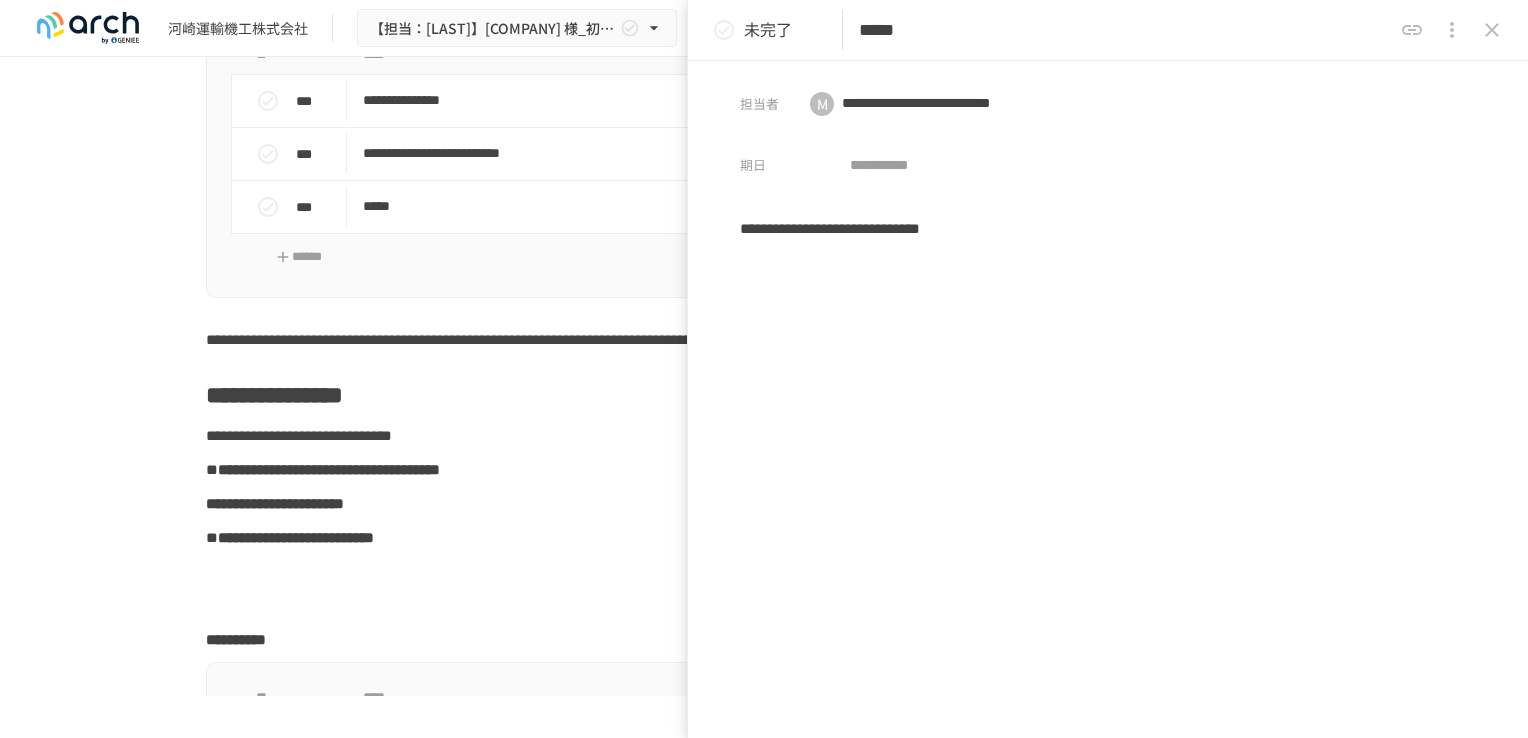 click on "**********" at bounding box center (1108, 400) 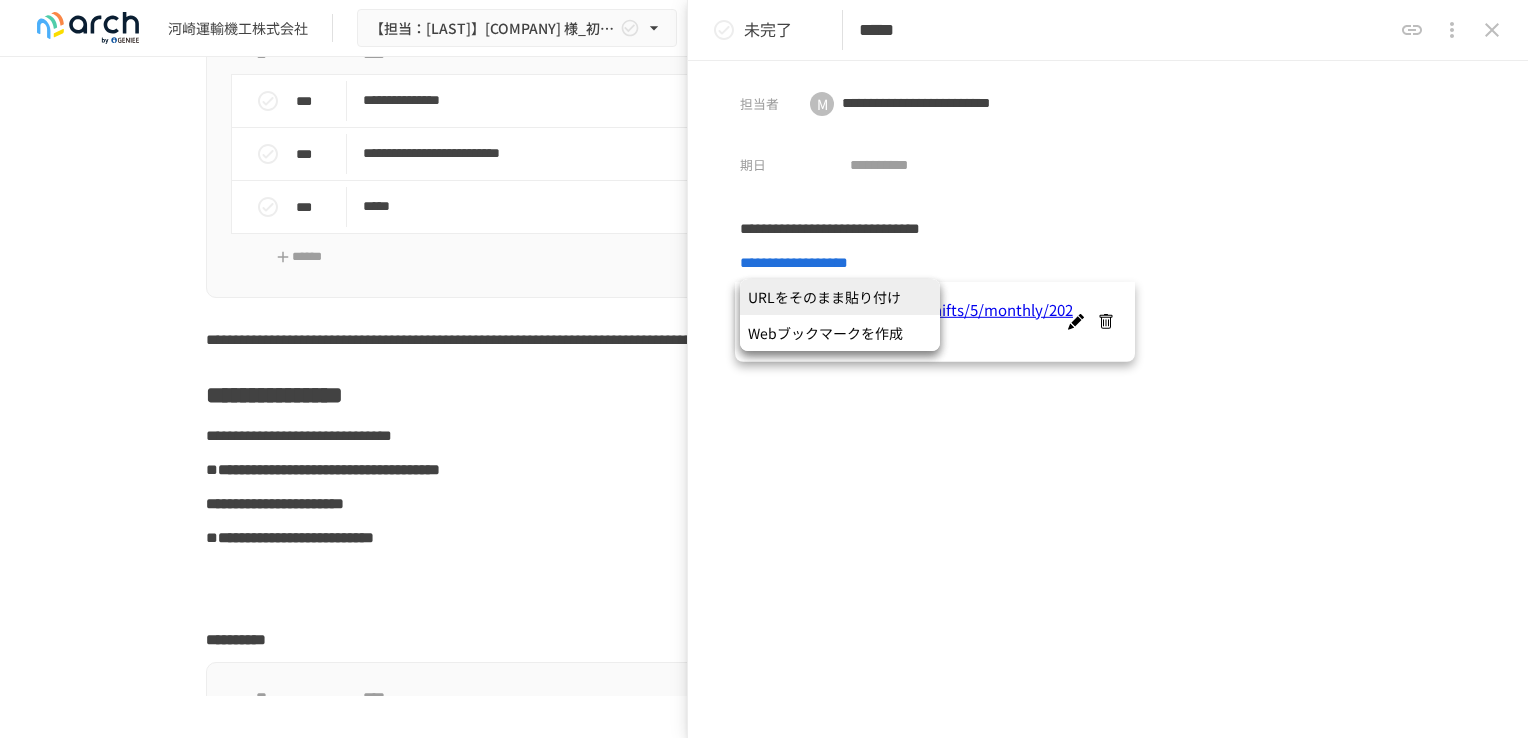 click on "URLをそのまま貼り付け" at bounding box center [840, 297] 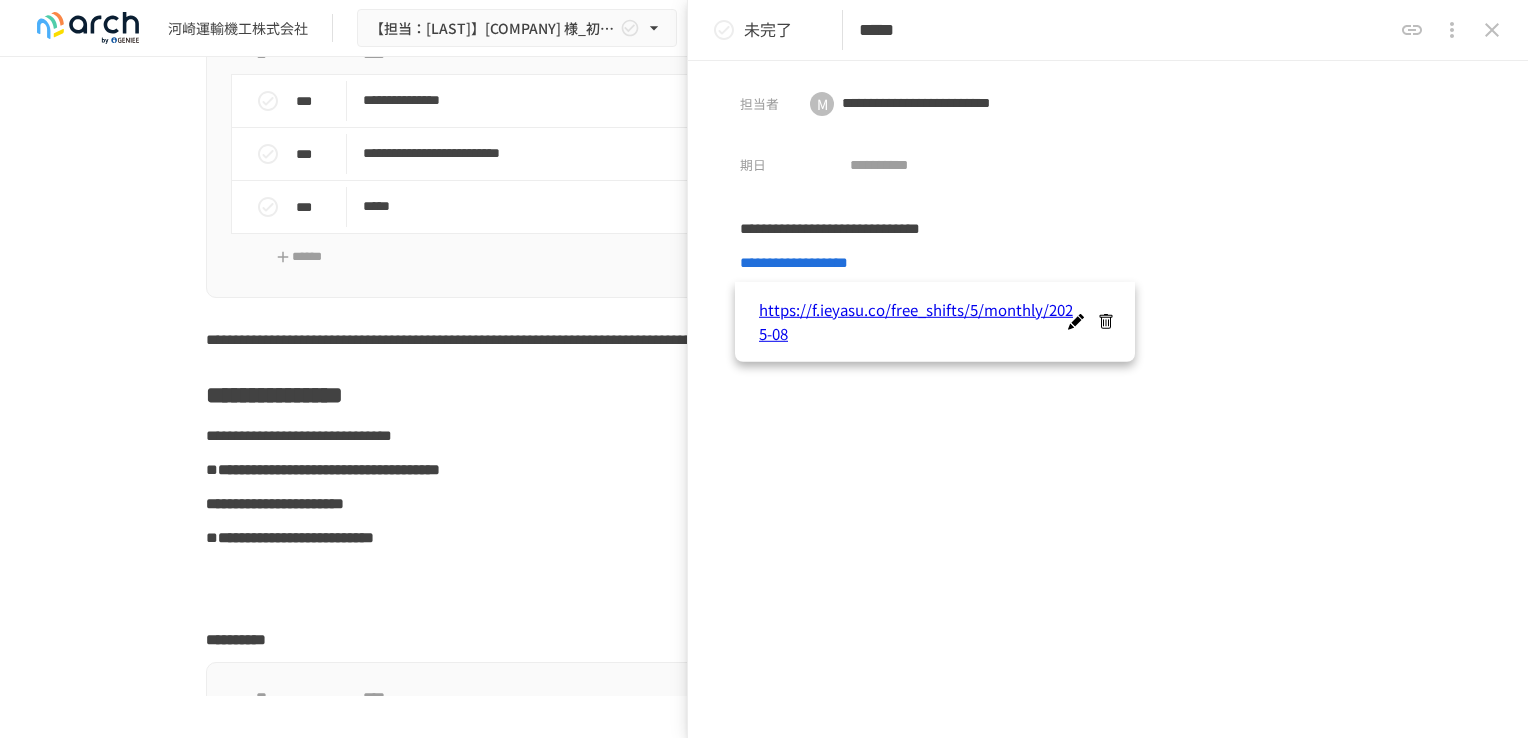 click on "**********" at bounding box center (1108, 400) 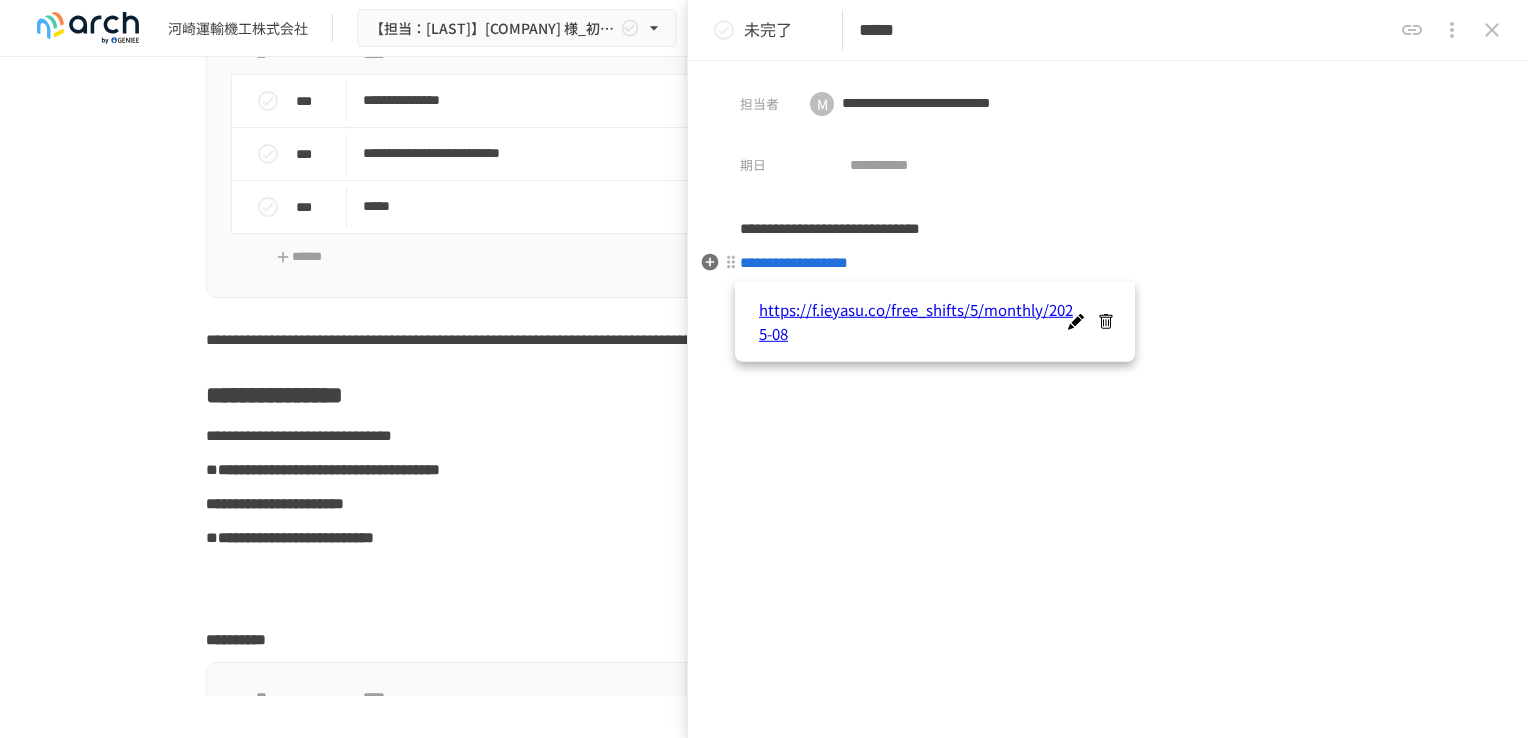 click on "**********" at bounding box center [794, 262] 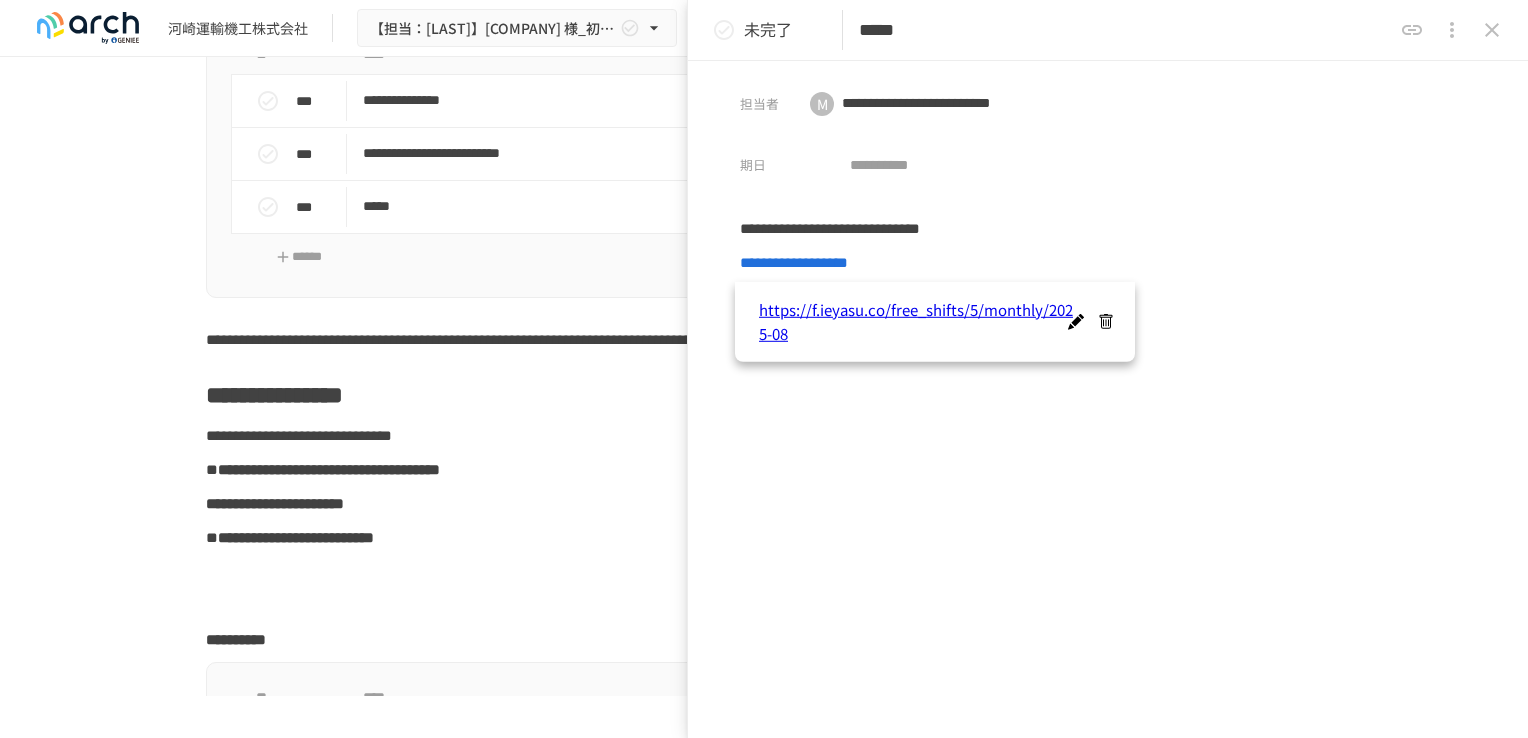 click on "**********" at bounding box center (1108, 417) 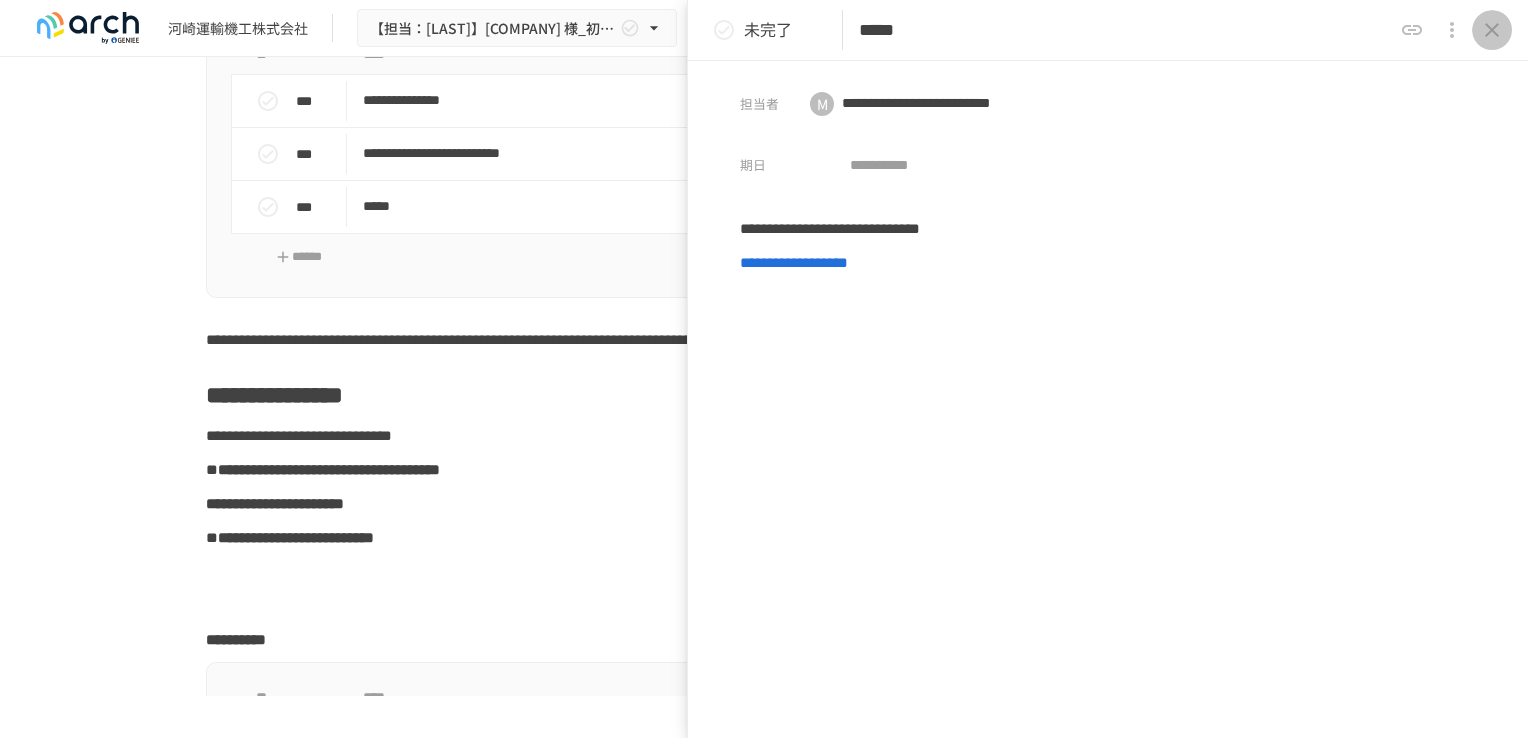 click 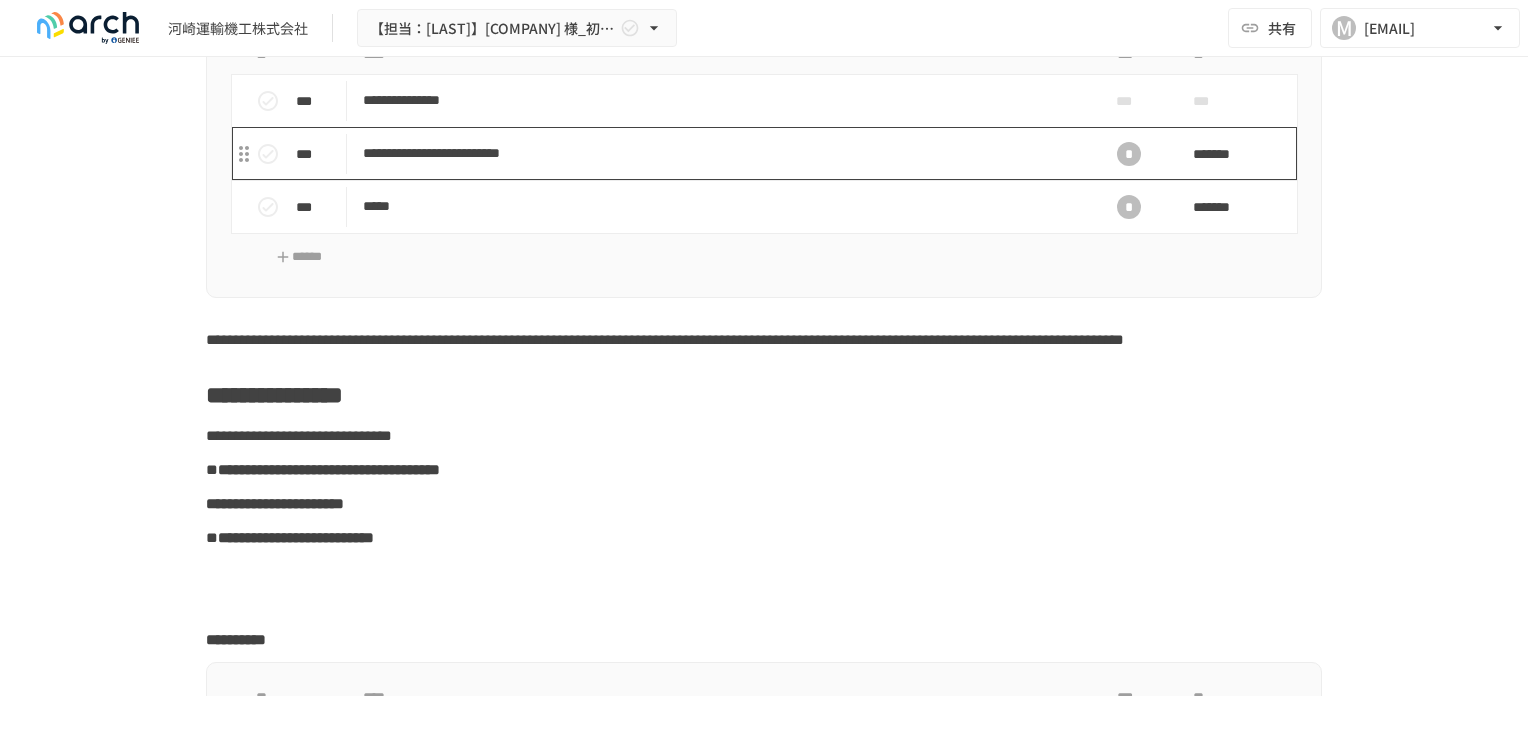 click on "**********" at bounding box center (722, 153) 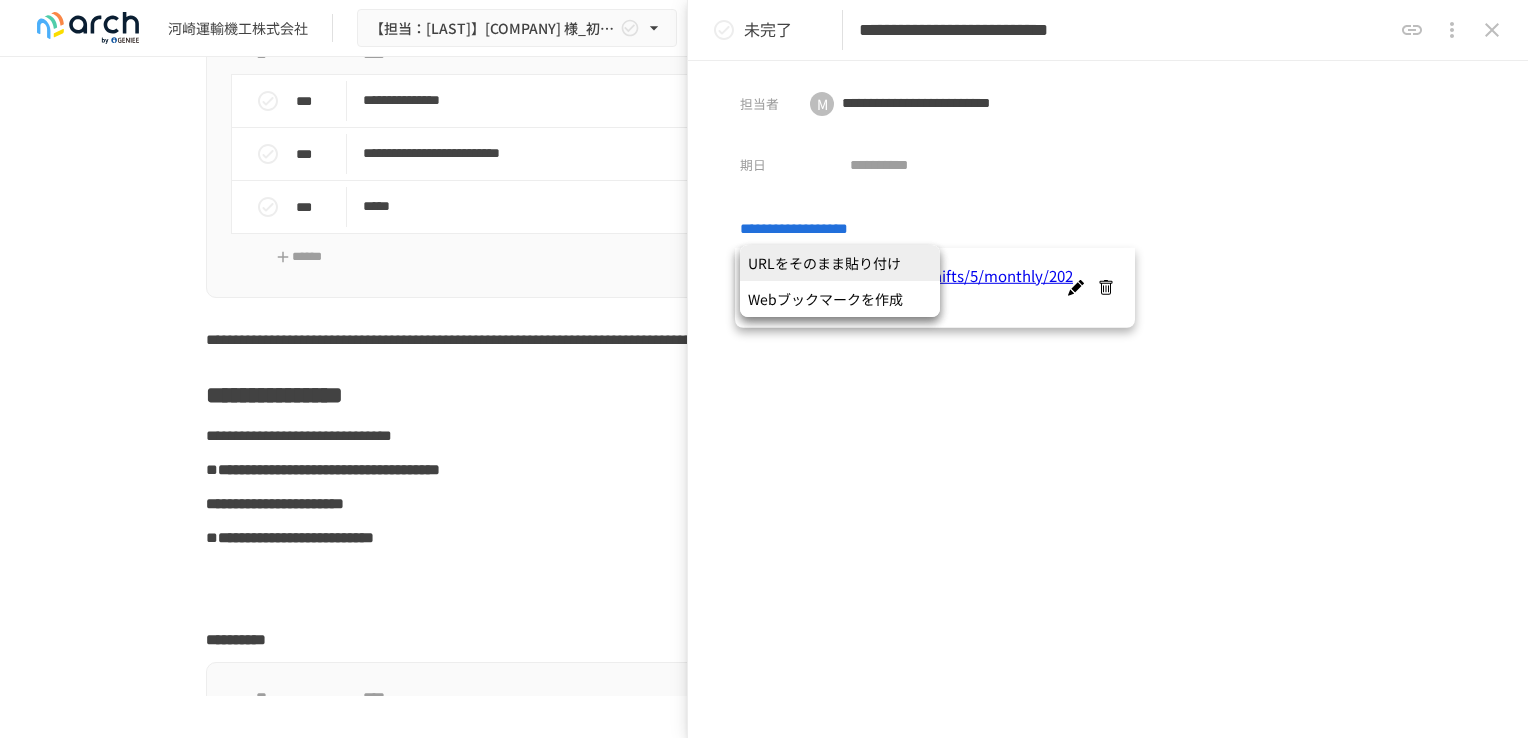 click on "URLをそのまま貼り付け" at bounding box center [840, 263] 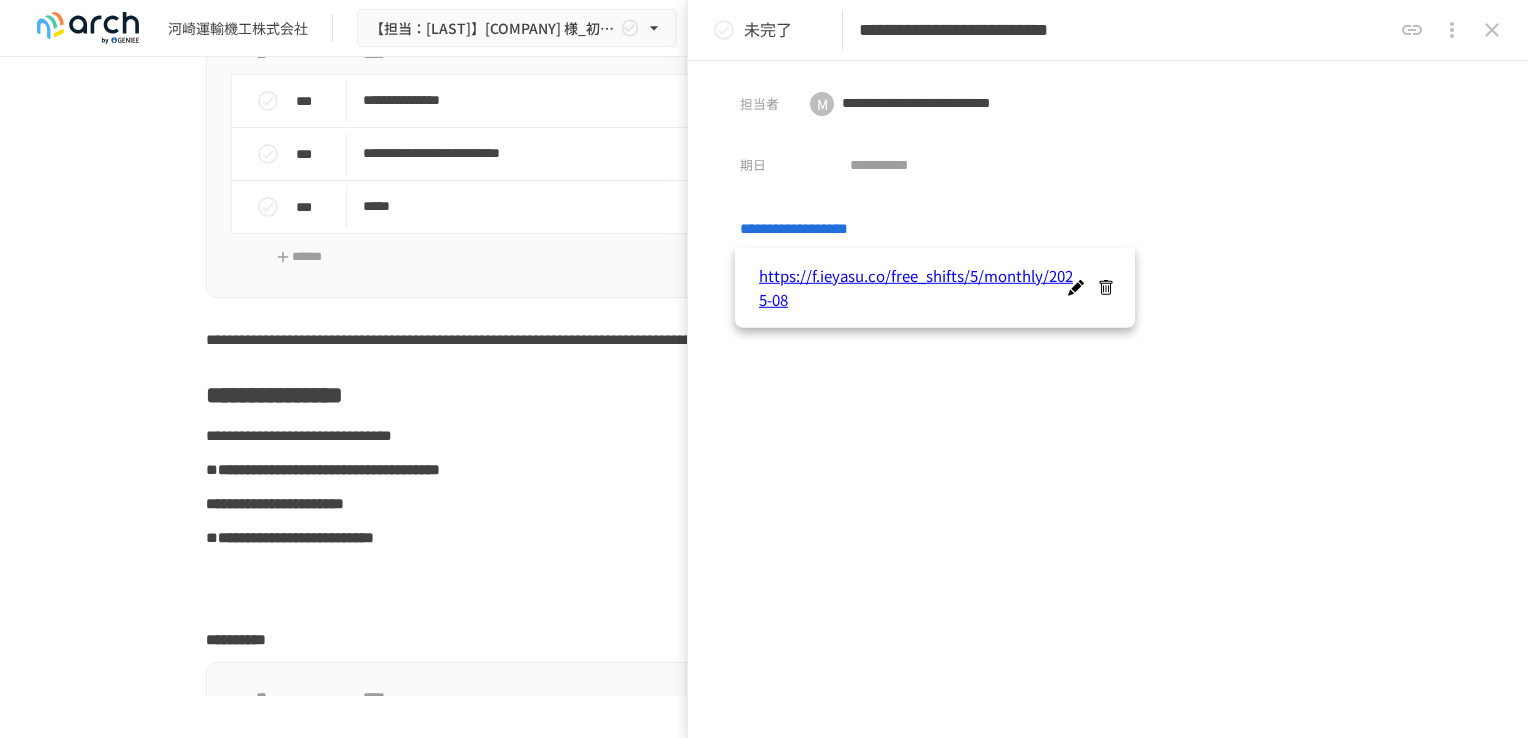 click on "**********" at bounding box center (1108, 383) 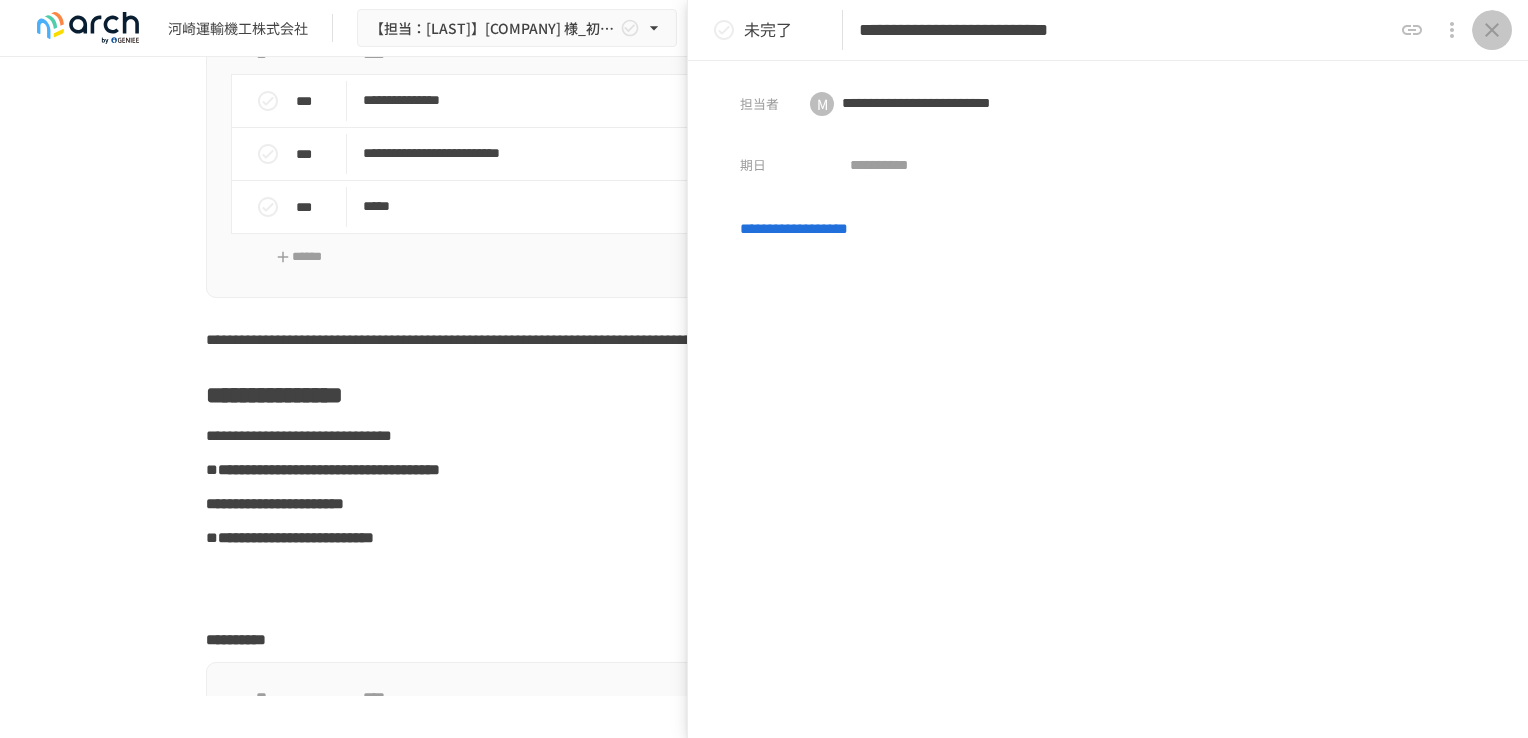 click 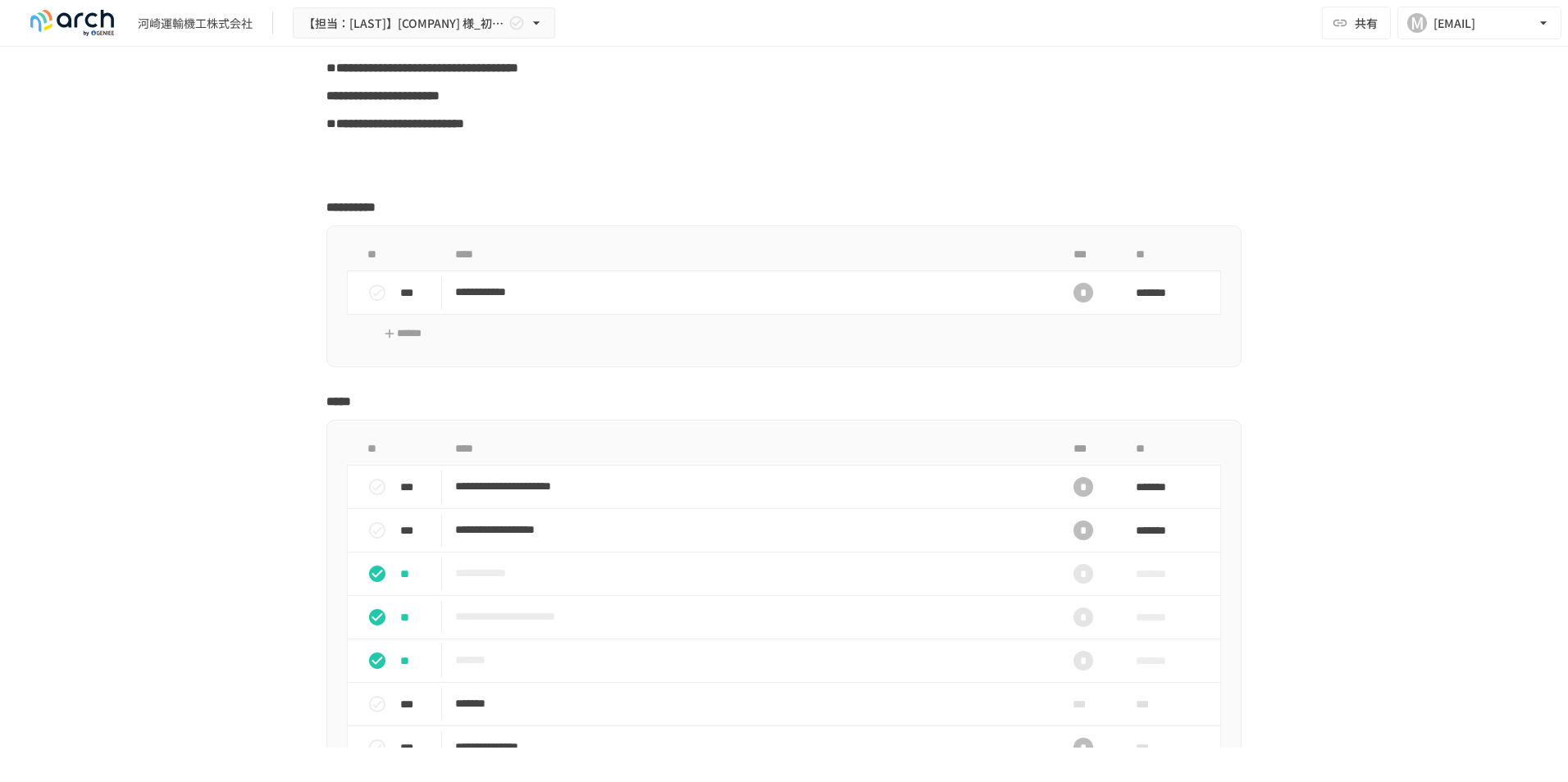 scroll, scrollTop: 1639, scrollLeft: 0, axis: vertical 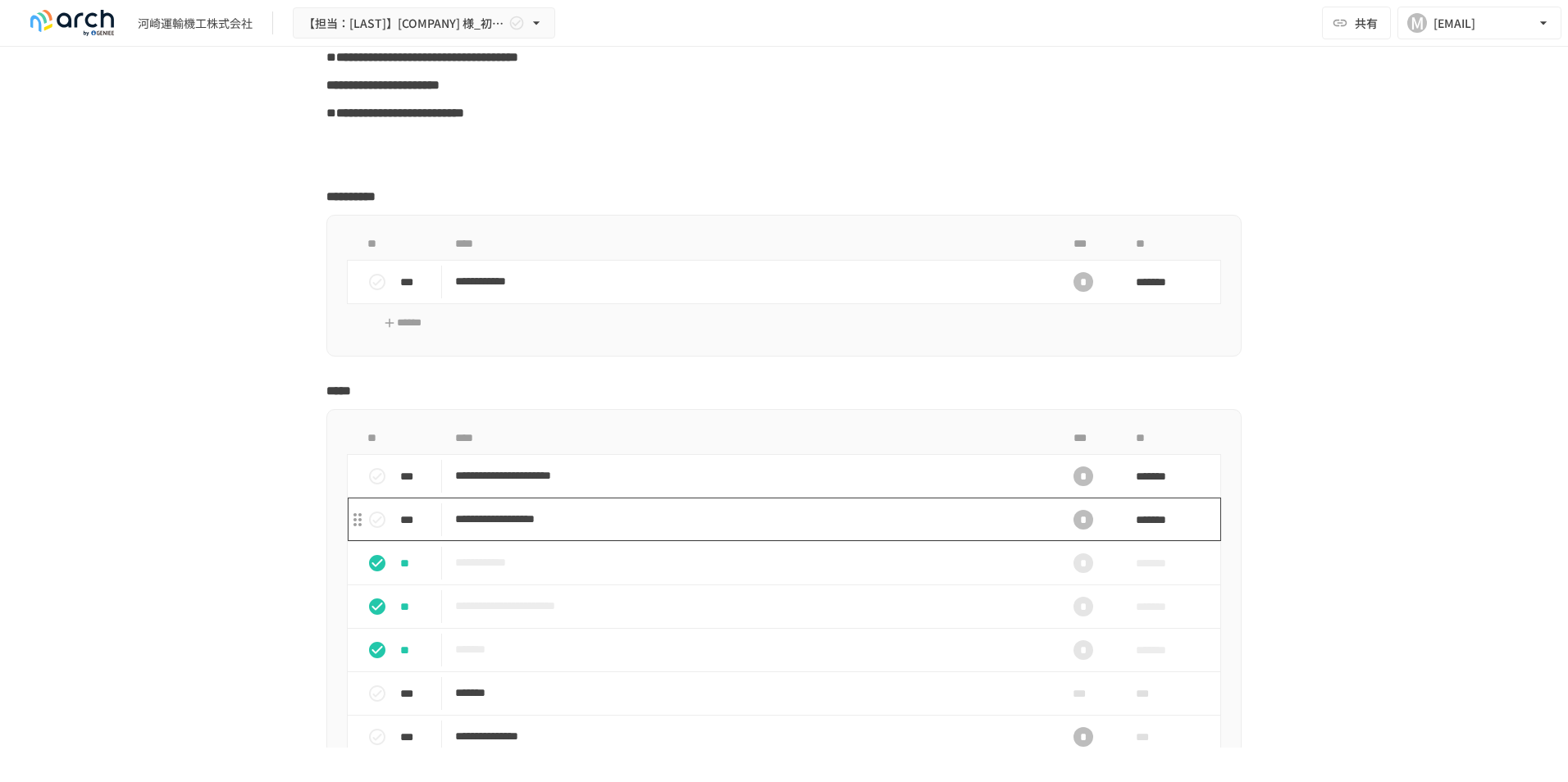 click on "**********" at bounding box center [750, 519] 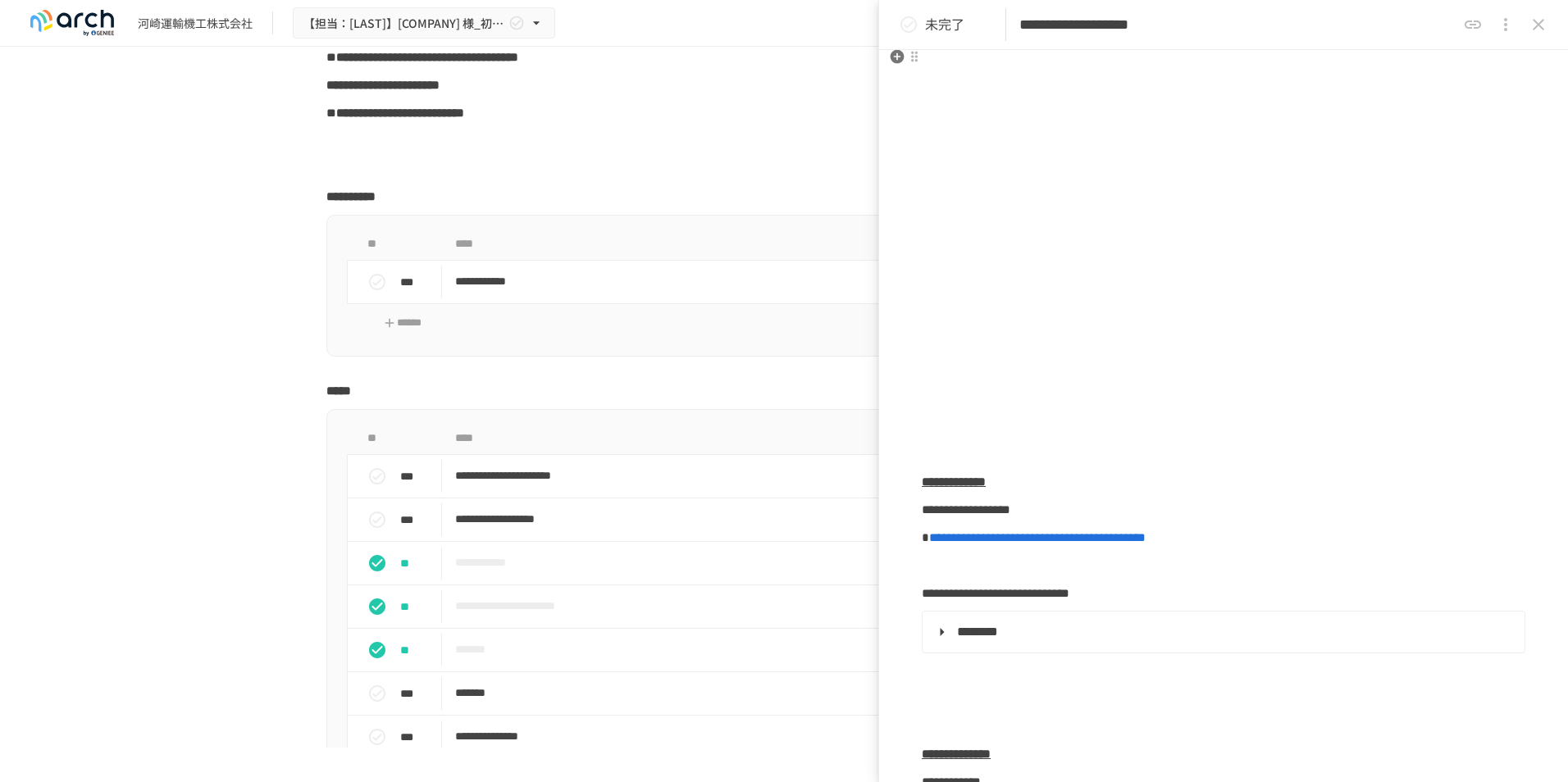 scroll, scrollTop: 492, scrollLeft: 0, axis: vertical 